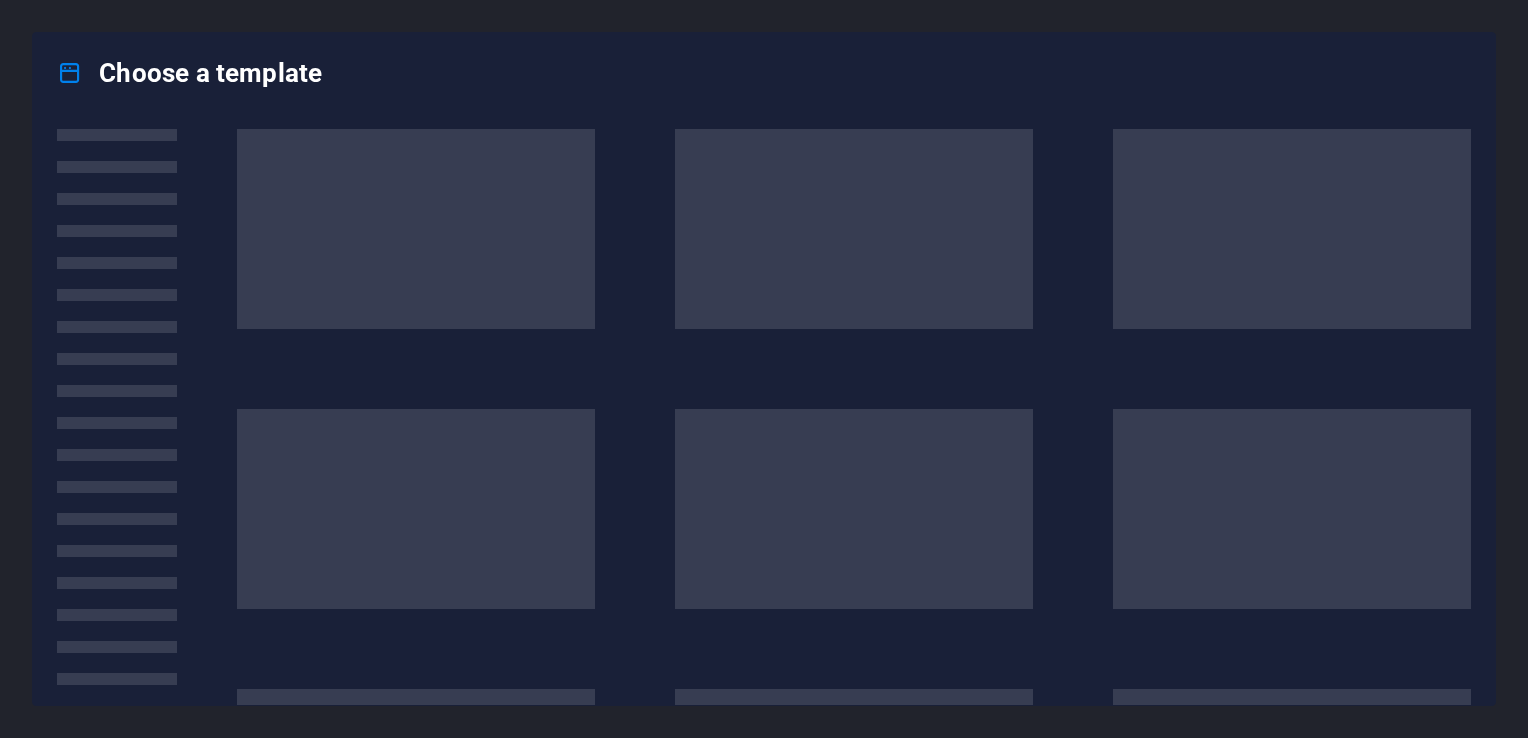 scroll, scrollTop: 0, scrollLeft: 0, axis: both 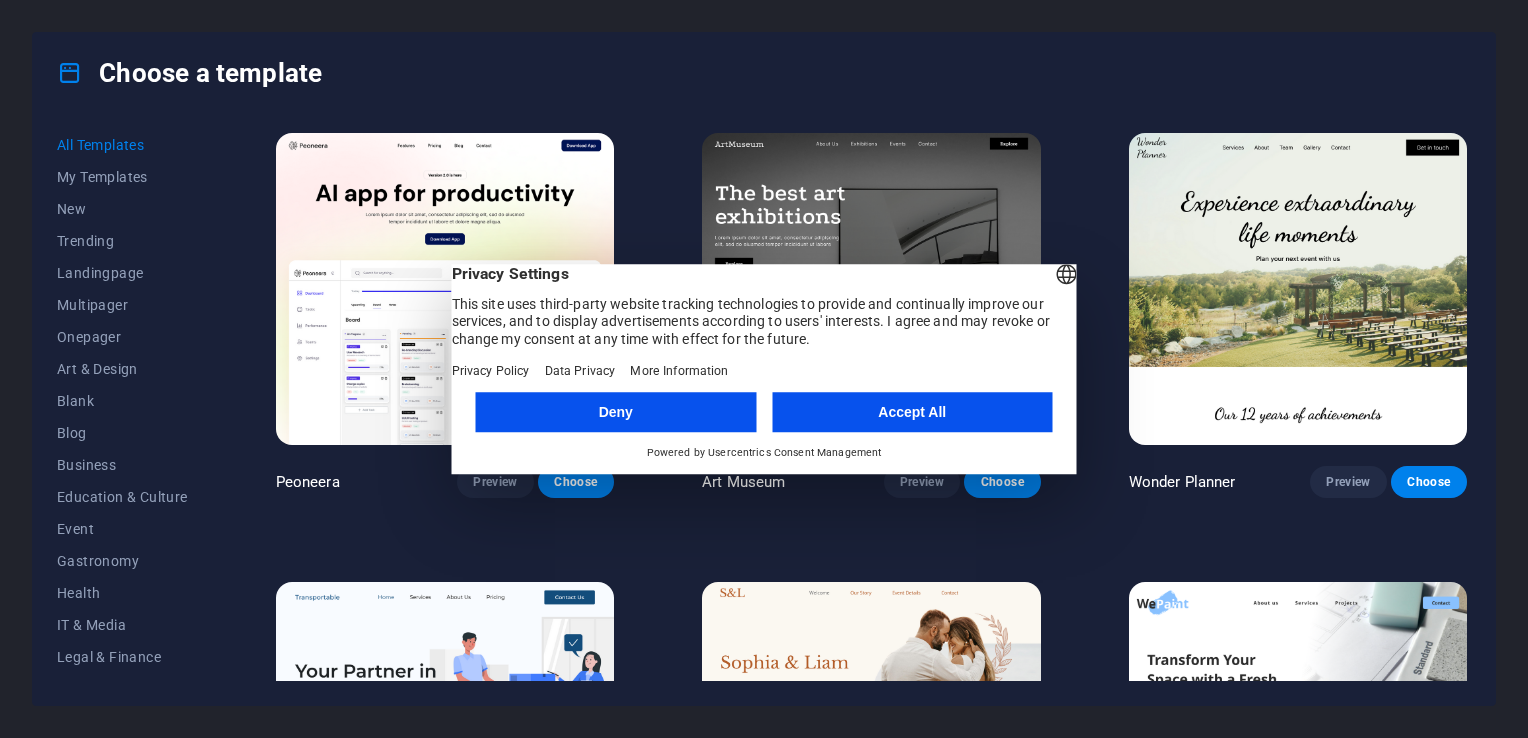 click on "Accept All" at bounding box center (912, 412) 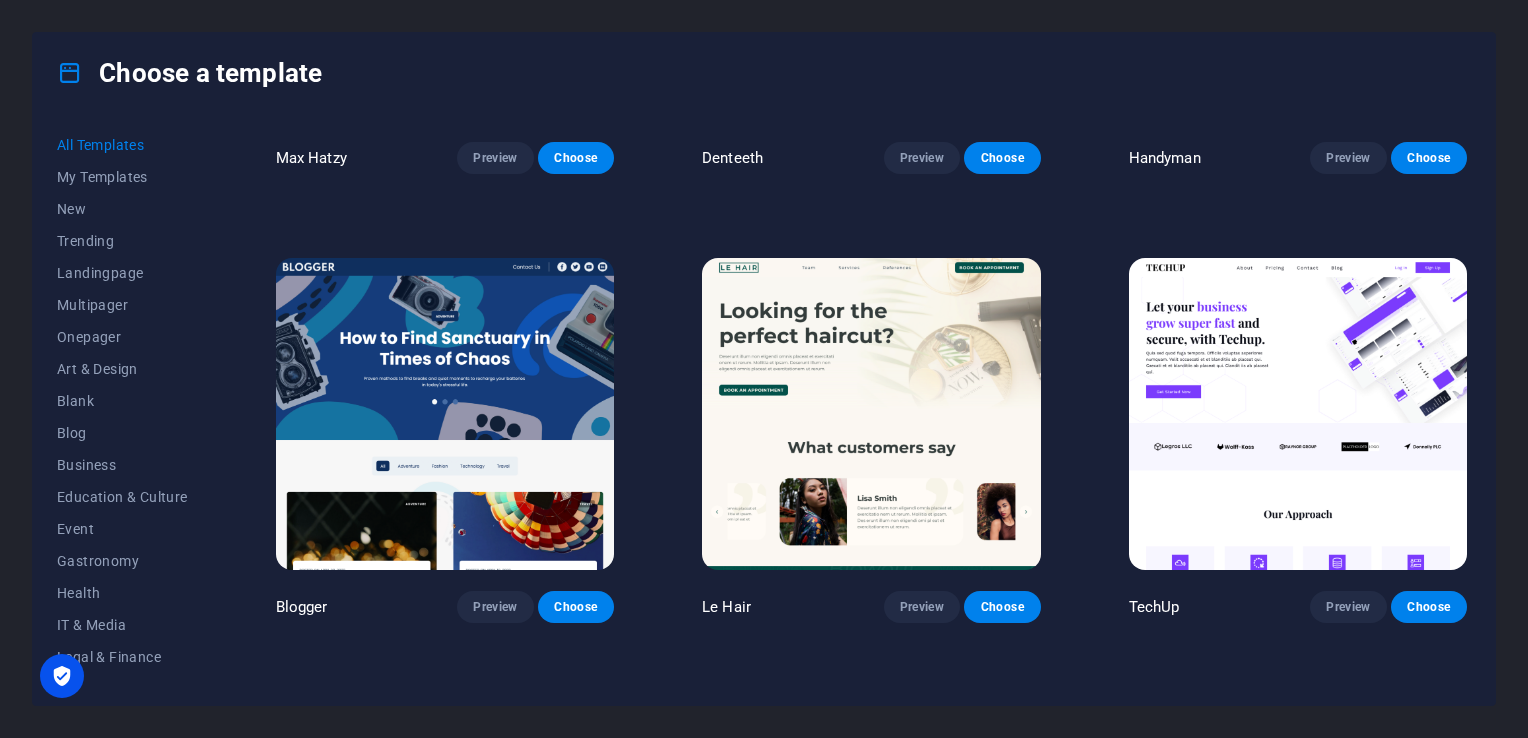 scroll, scrollTop: 5712, scrollLeft: 0, axis: vertical 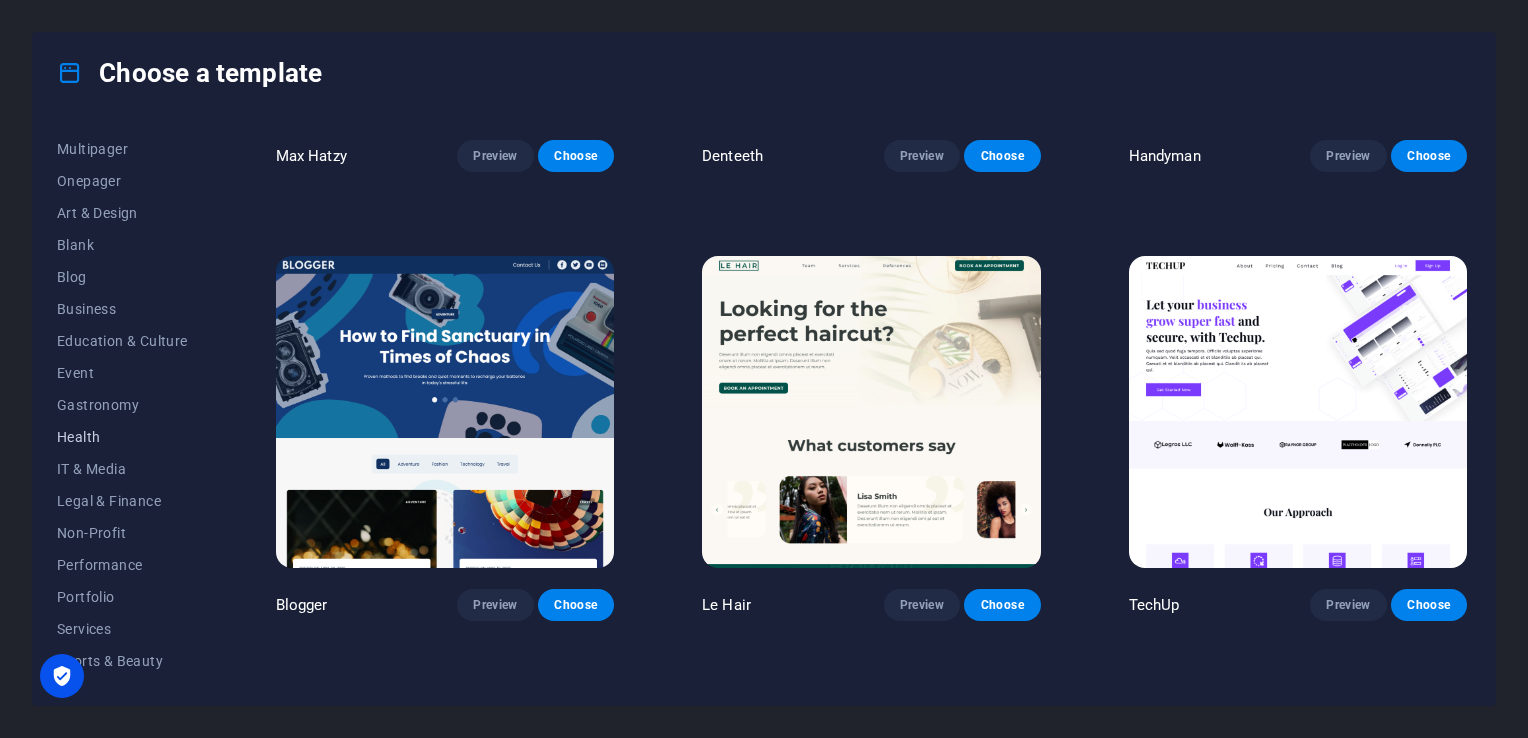 click on "Health" at bounding box center [122, 437] 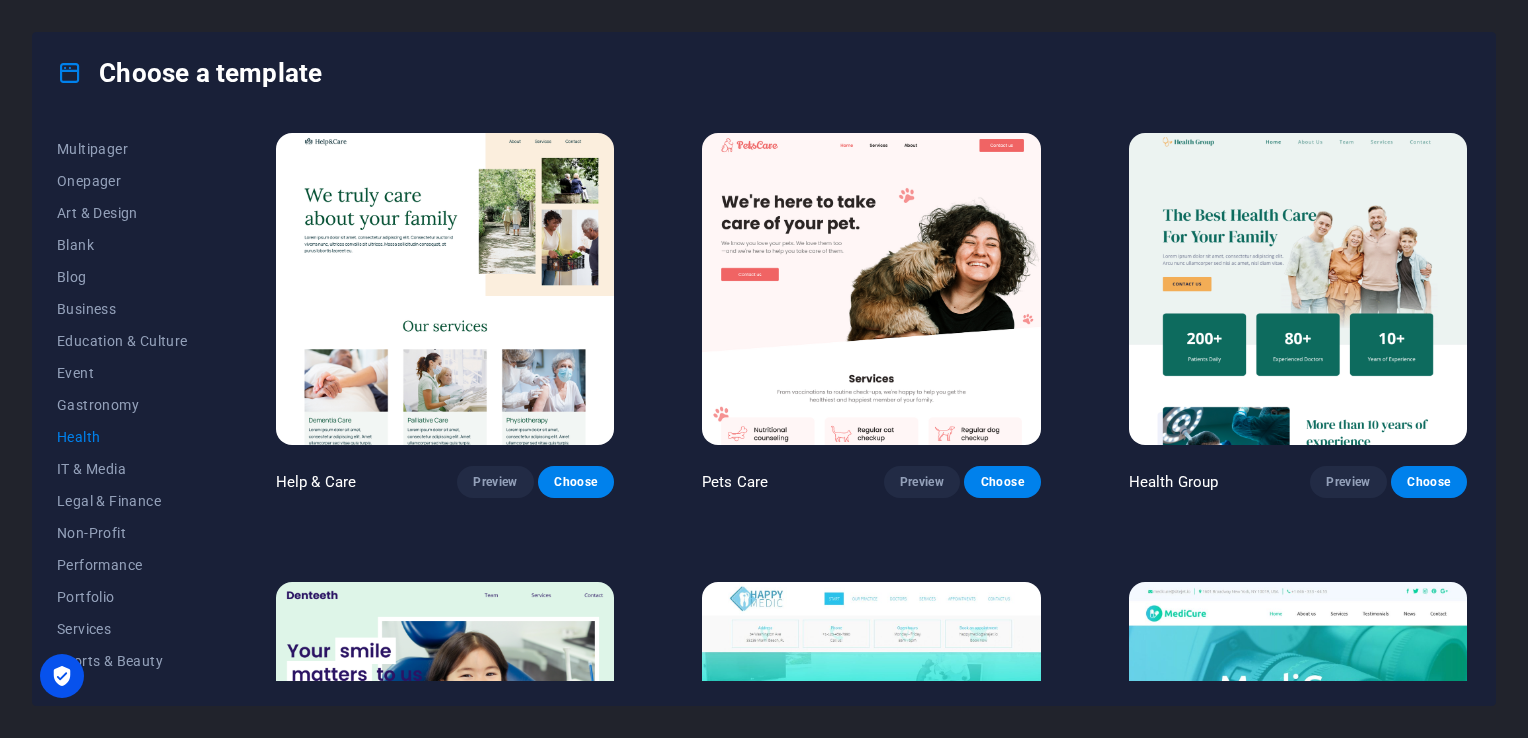 scroll, scrollTop: 0, scrollLeft: 0, axis: both 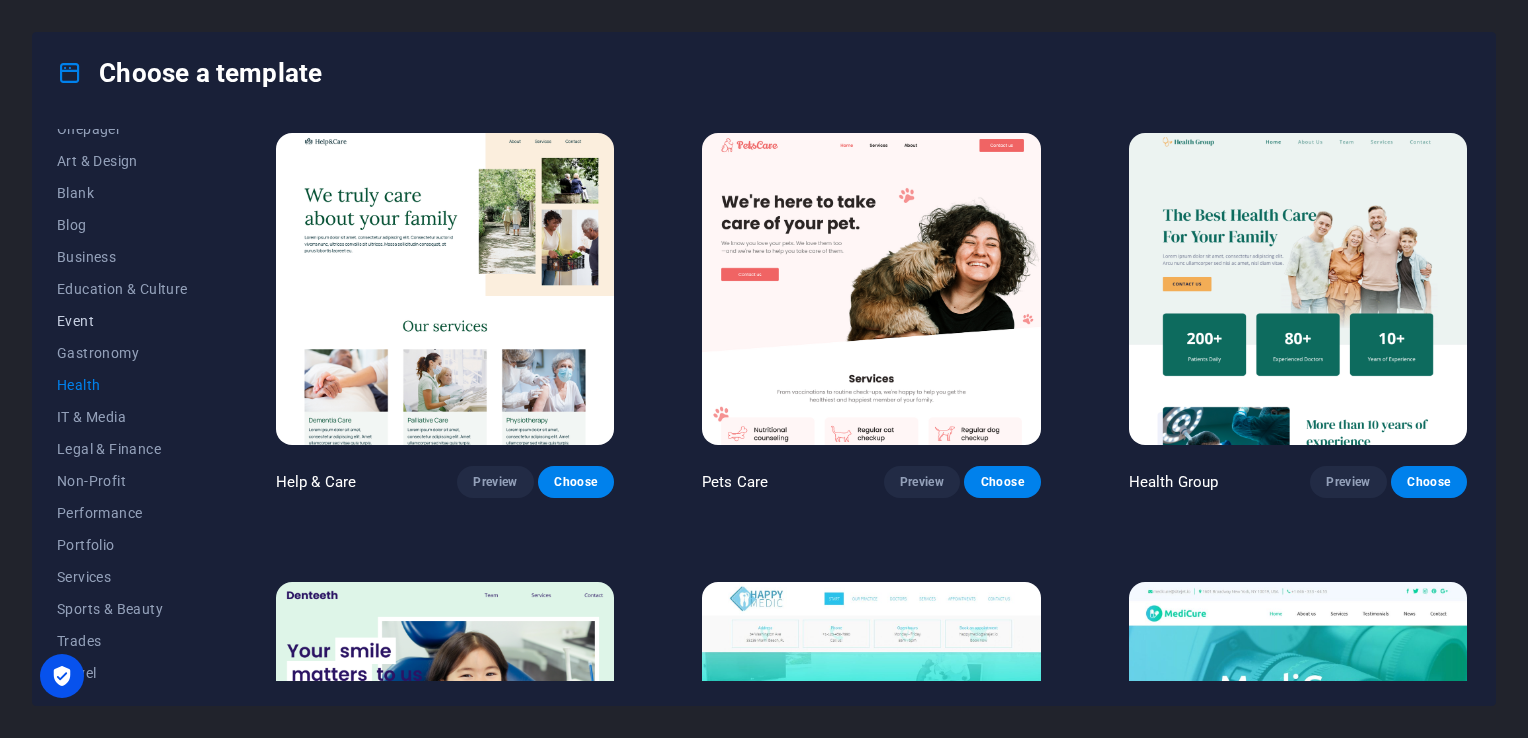 click on "Event" at bounding box center [122, 321] 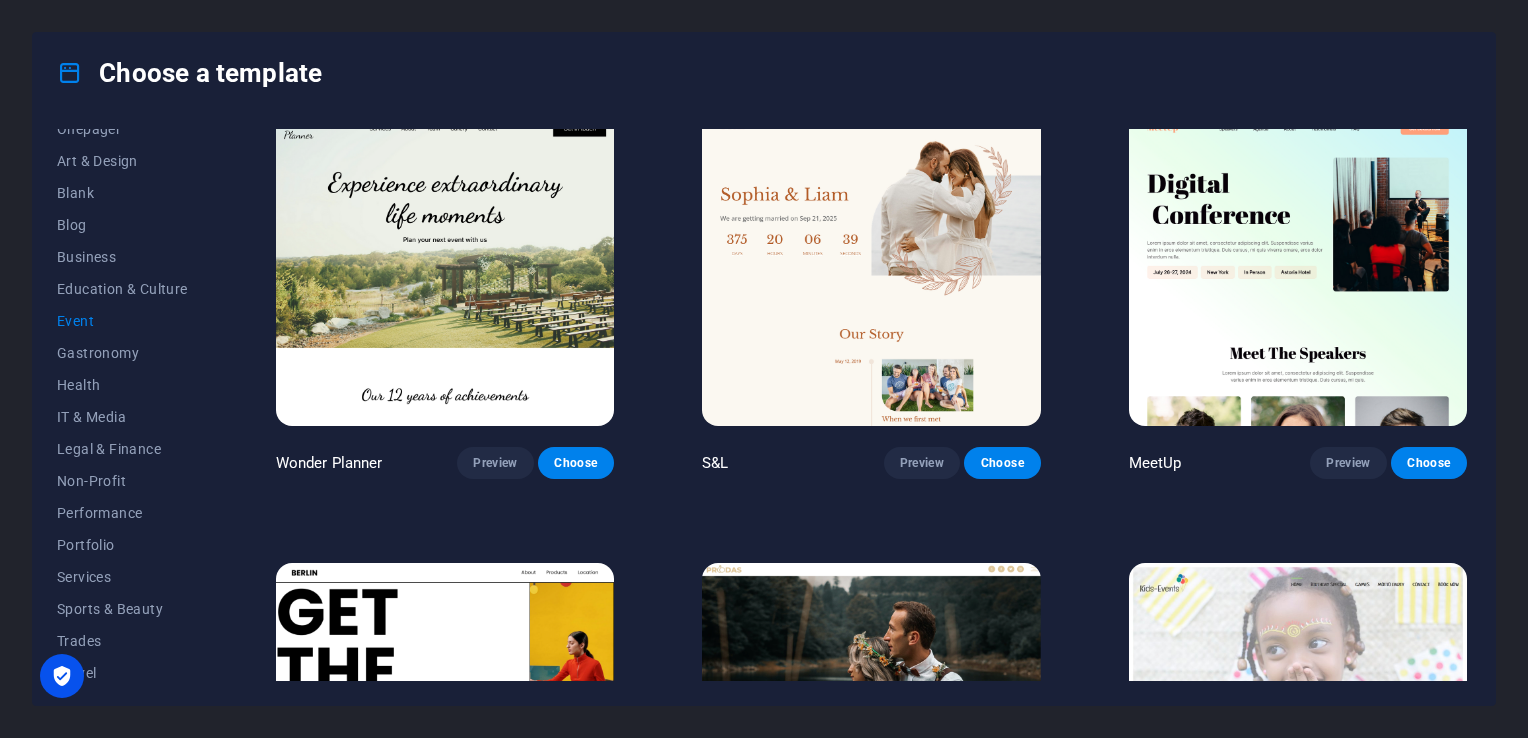 scroll, scrollTop: 0, scrollLeft: 0, axis: both 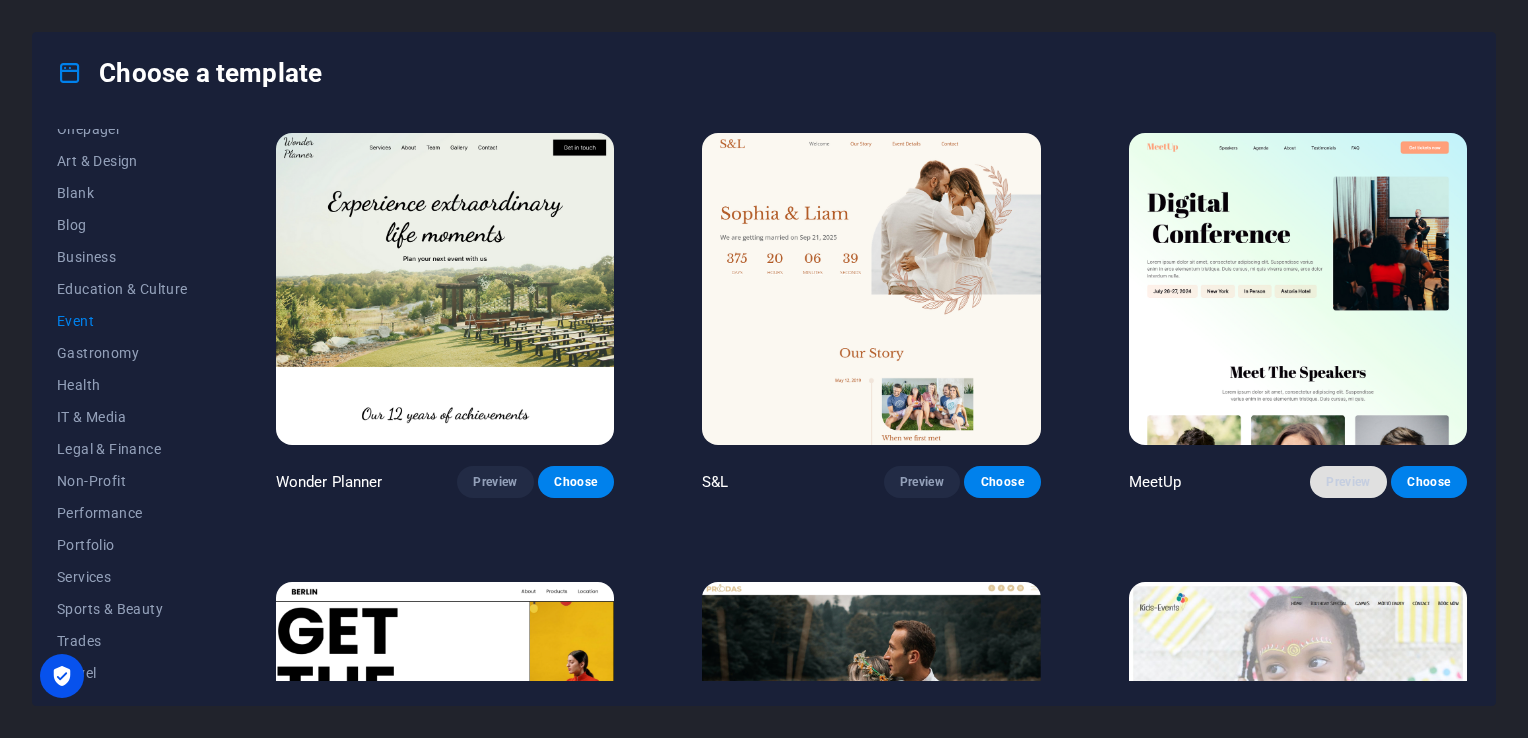 click on "Preview" at bounding box center (1348, 482) 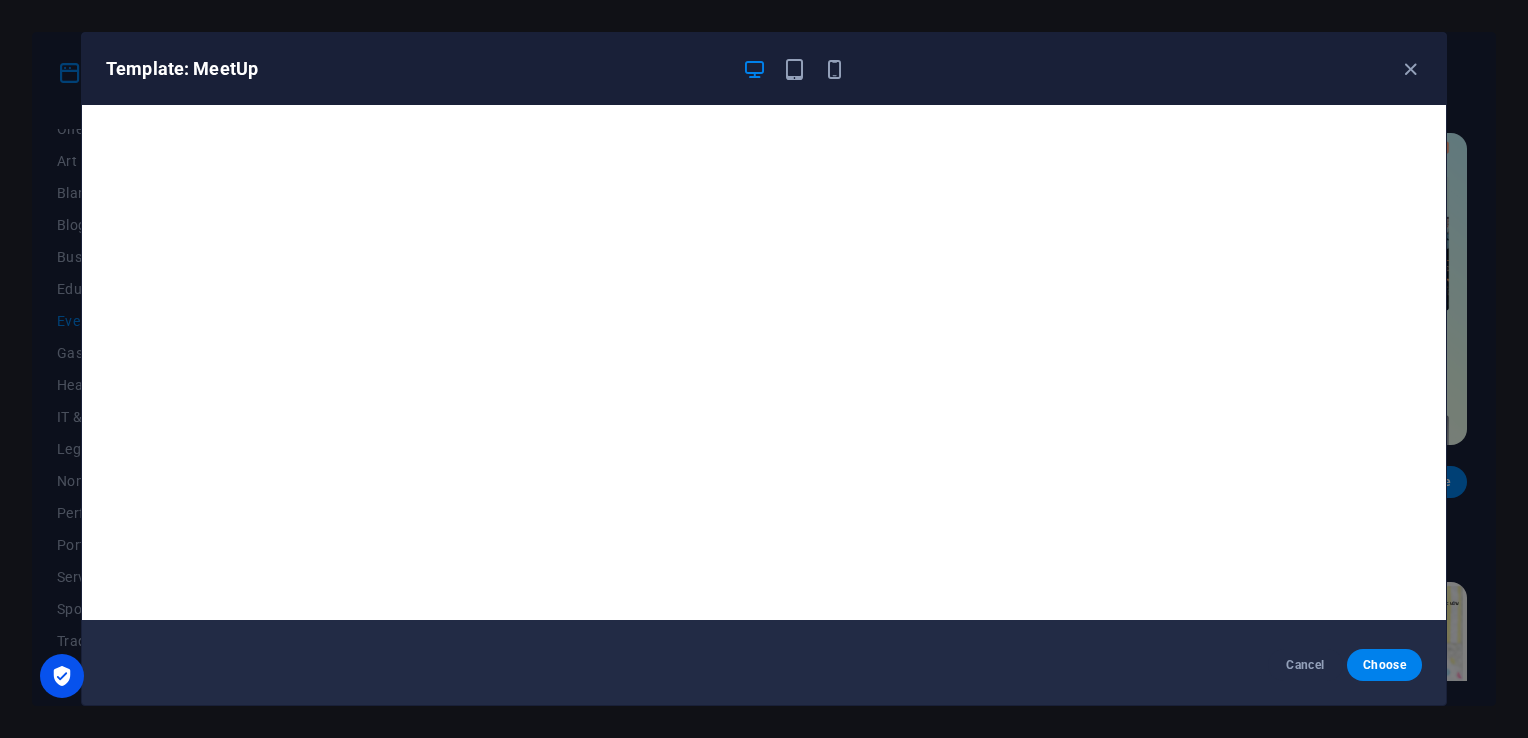 scroll, scrollTop: 0, scrollLeft: 0, axis: both 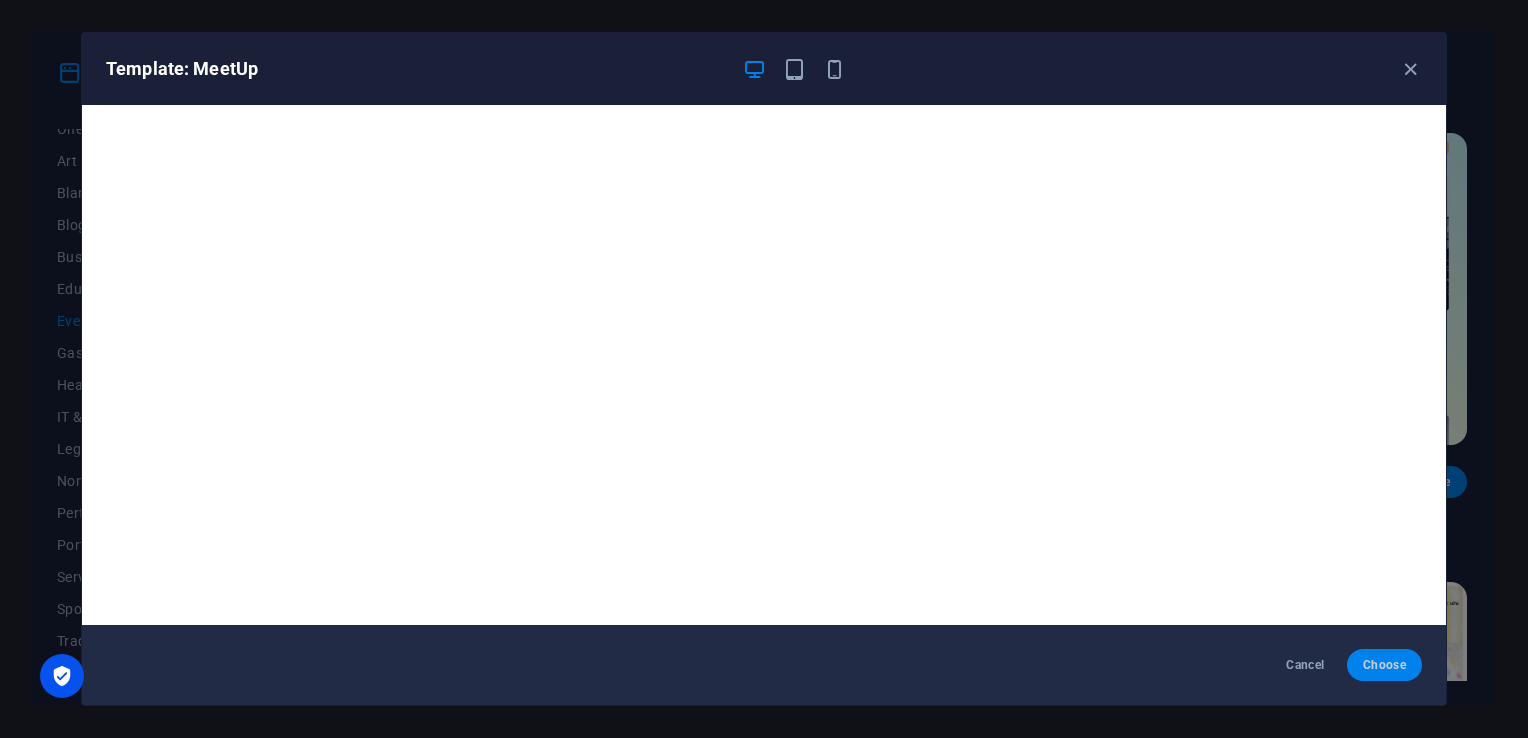 click on "Choose" at bounding box center (1384, 665) 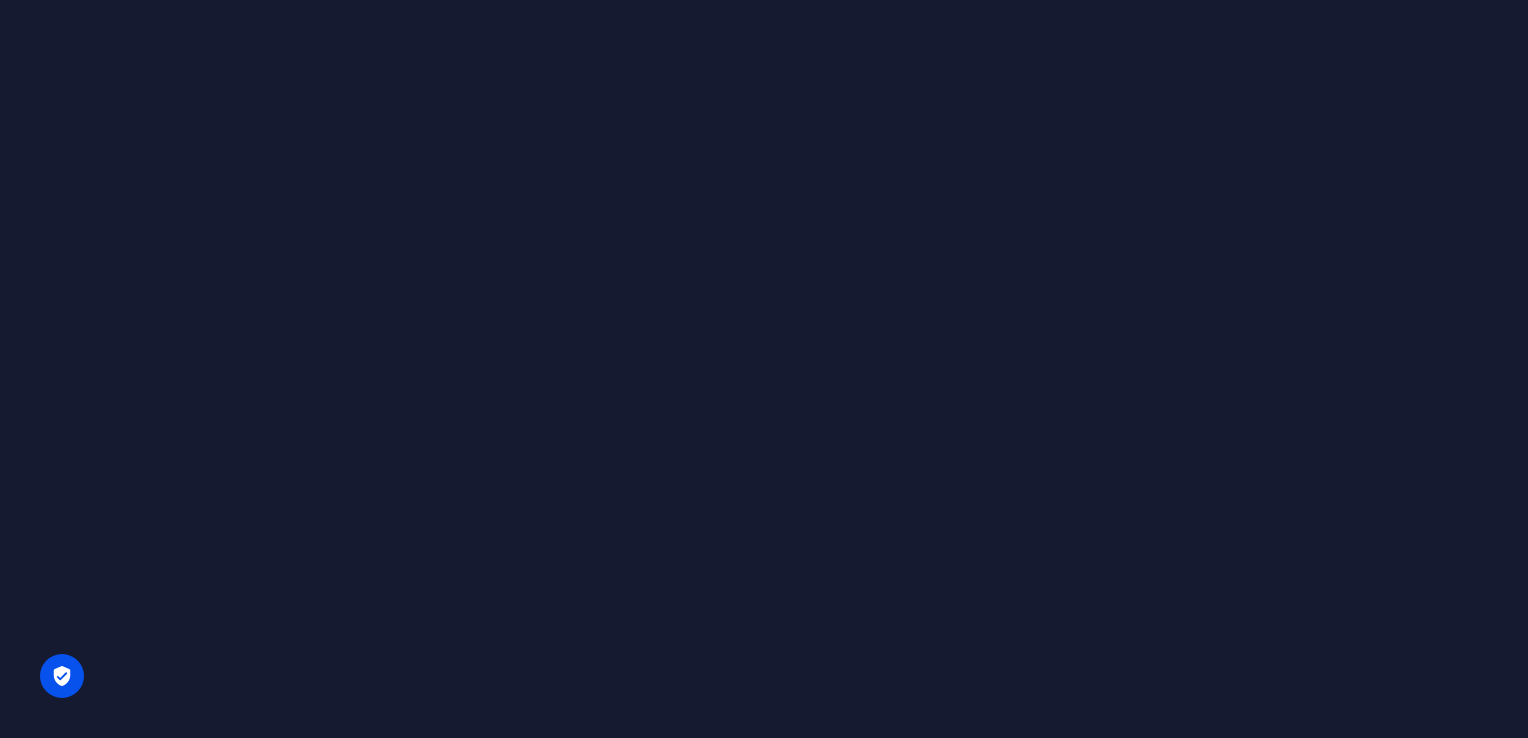 scroll, scrollTop: 0, scrollLeft: 0, axis: both 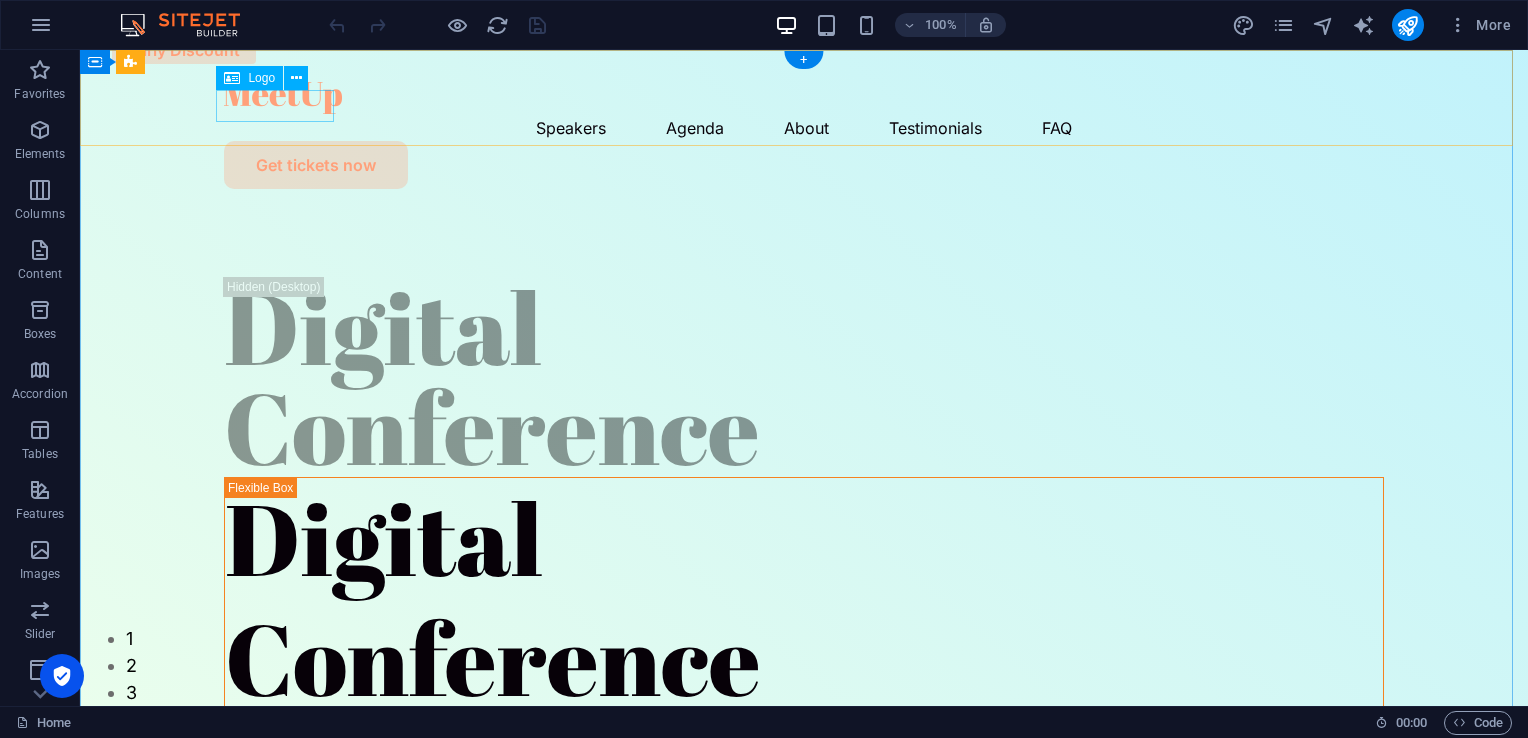 click at bounding box center [804, 98] 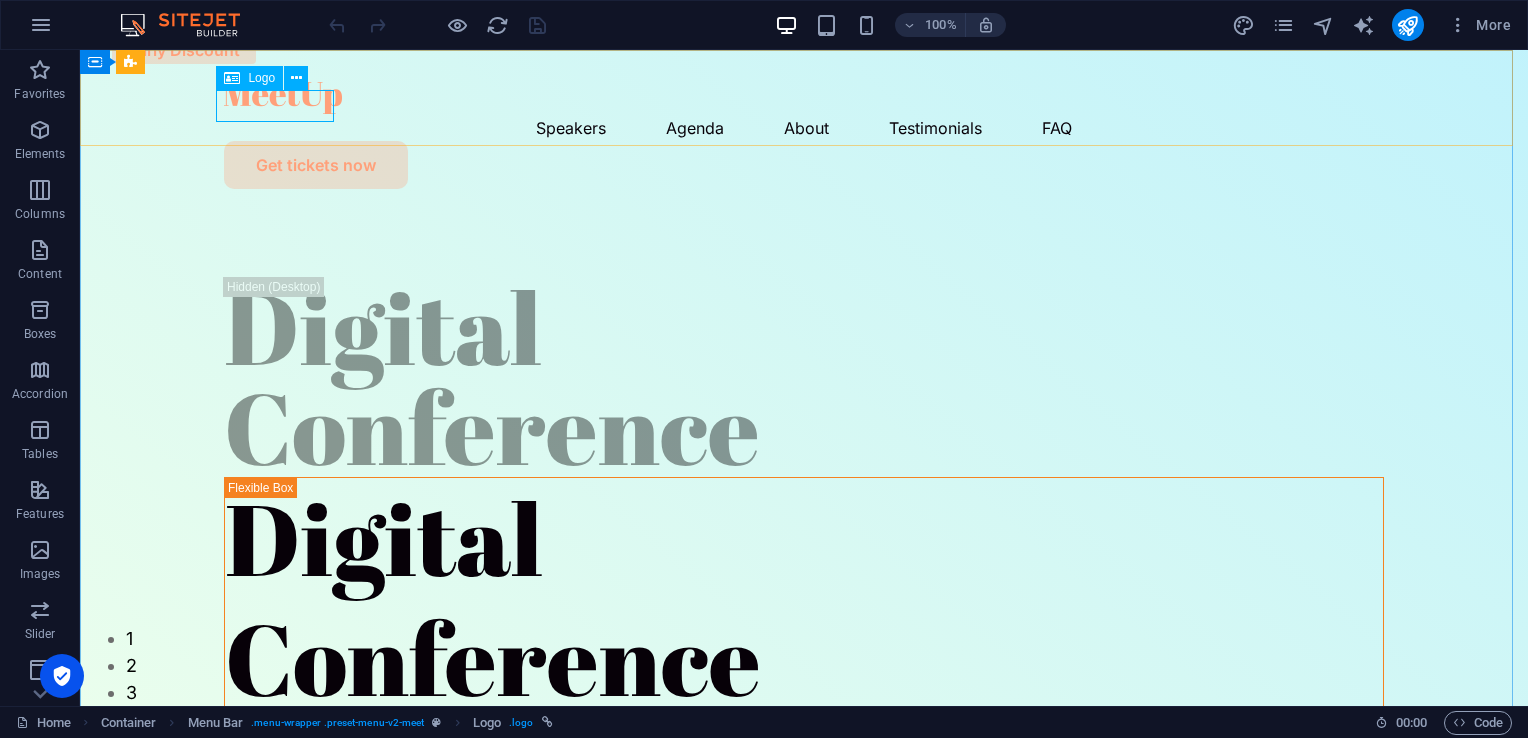 click on "Logo" at bounding box center (261, 78) 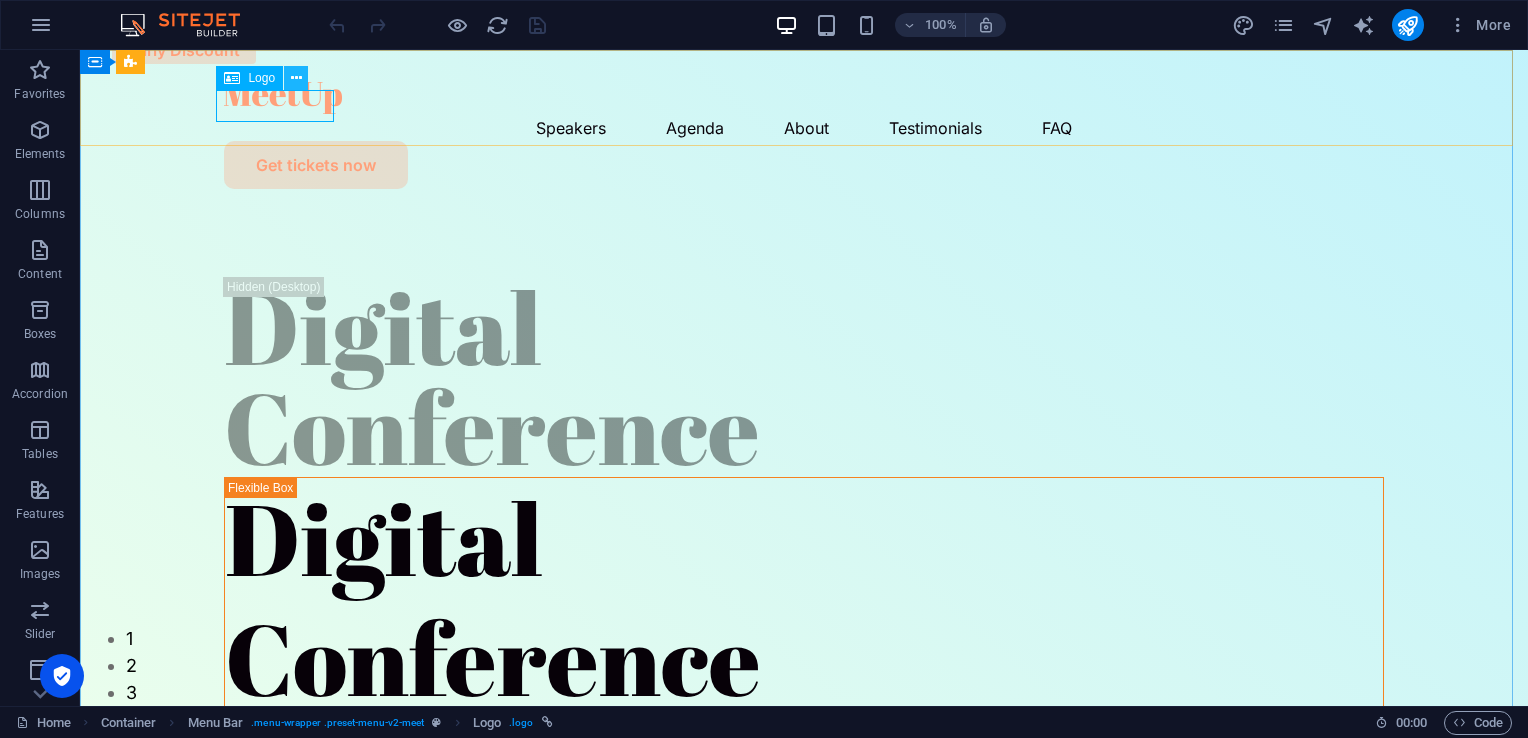 click at bounding box center [296, 78] 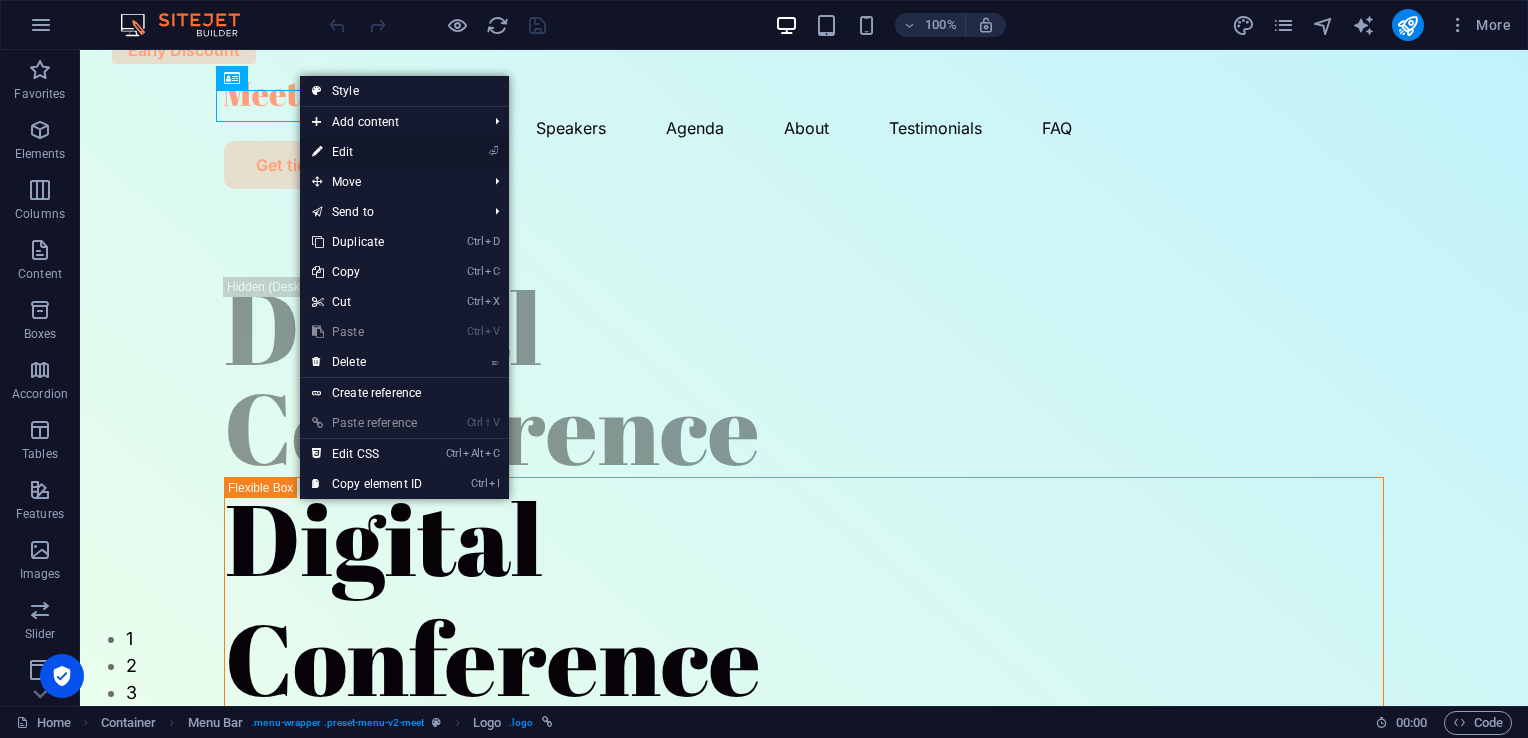 click on "⏎  Edit" at bounding box center (367, 152) 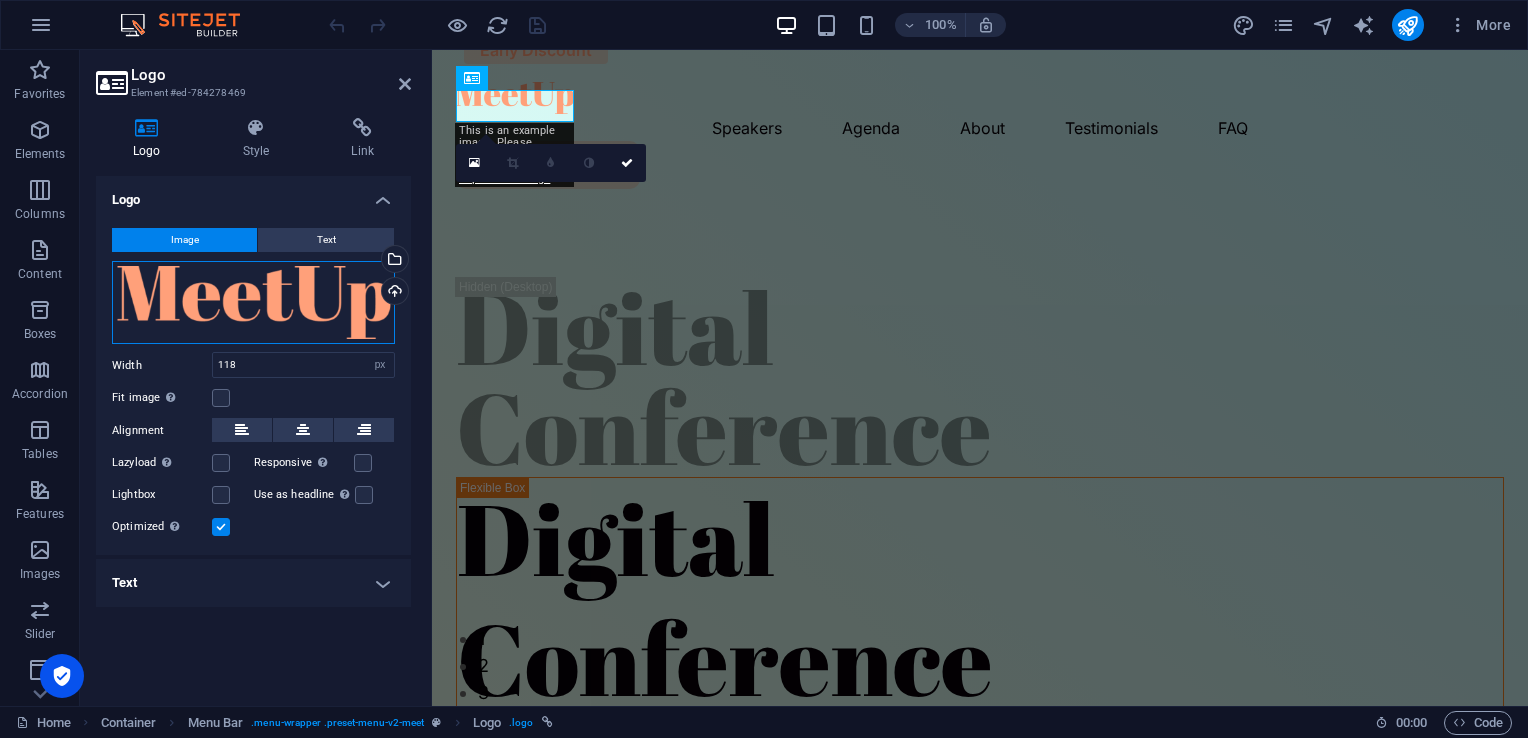 click on "Drag files here, click to choose files or select files from Files or our free stock photos & videos" at bounding box center [253, 303] 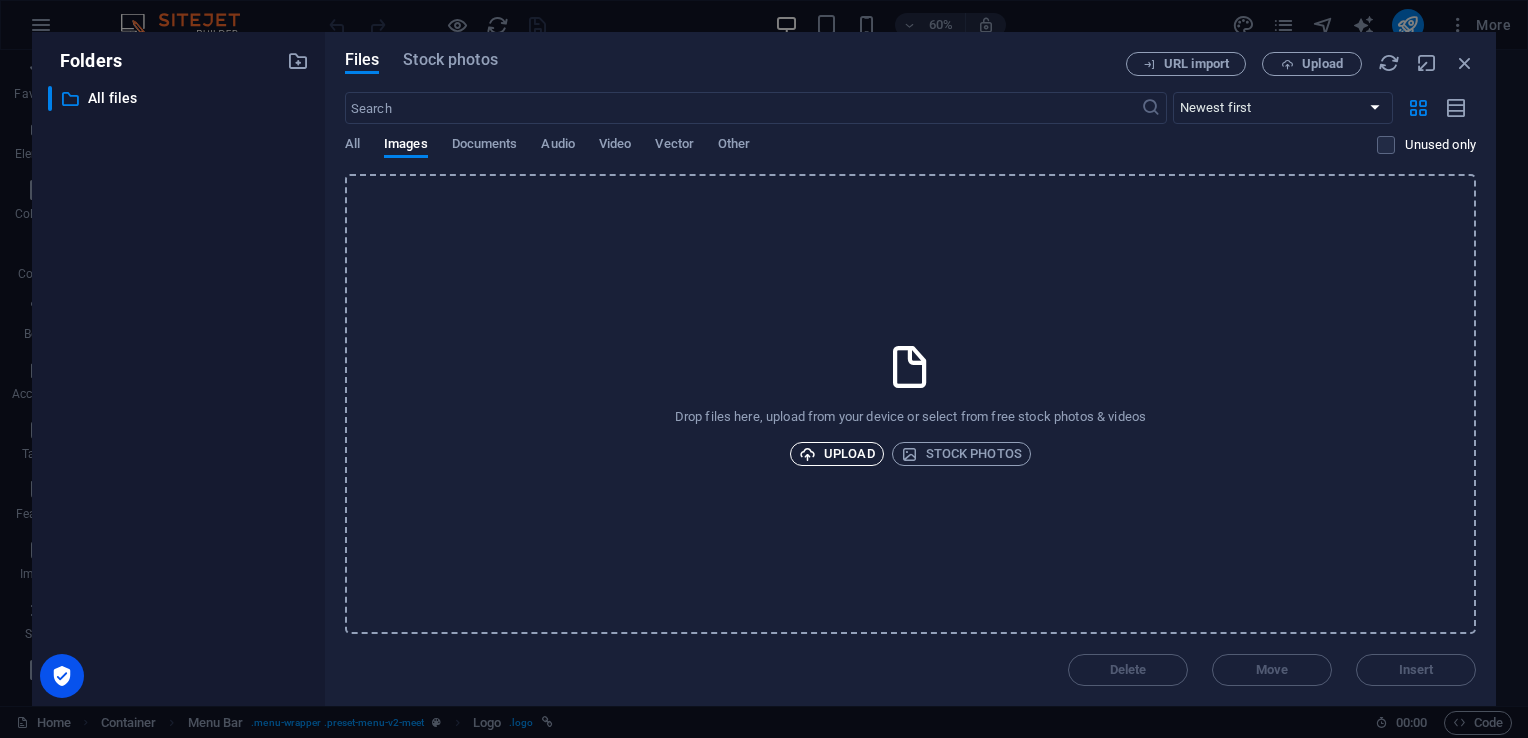 click on "Upload" at bounding box center (837, 454) 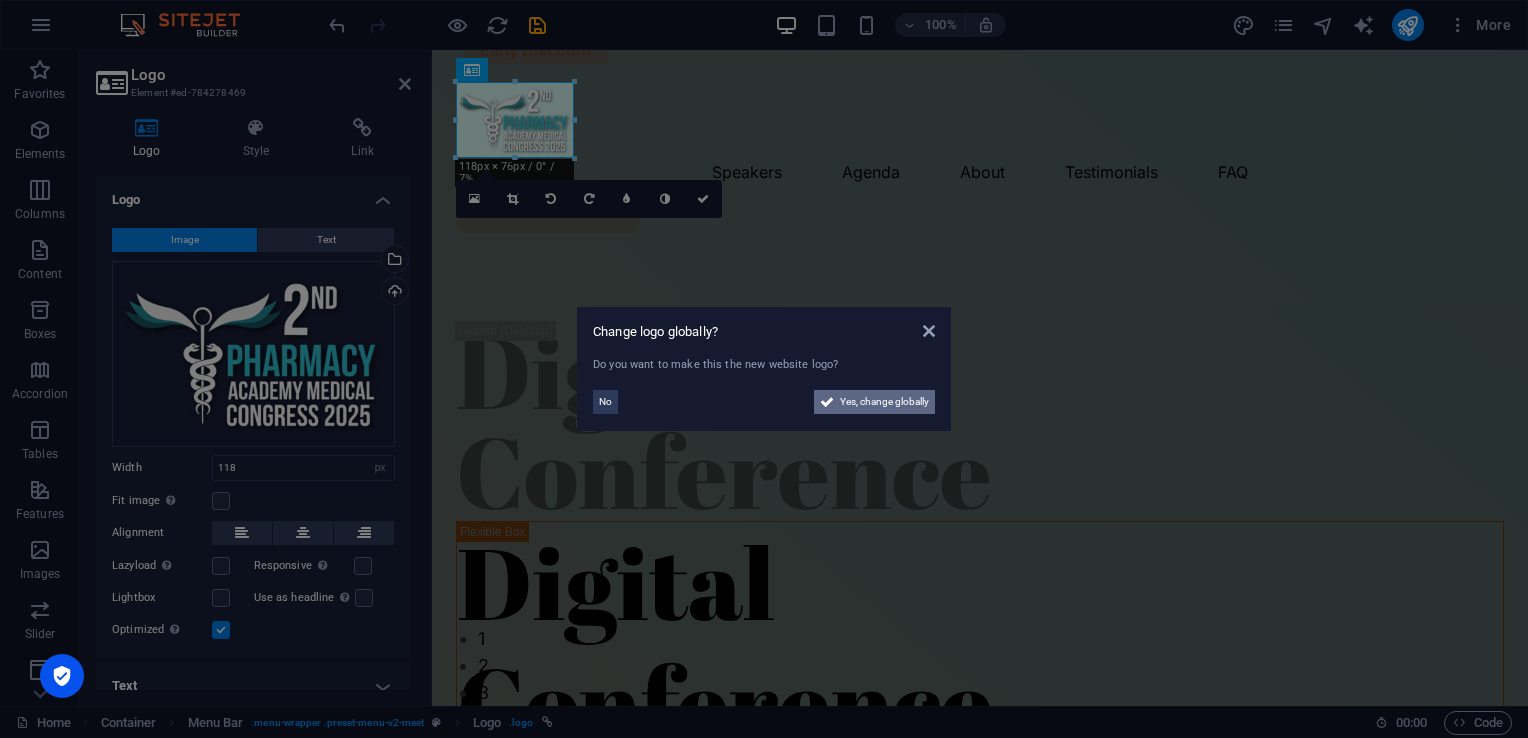 click on "Yes, change globally" at bounding box center (884, 402) 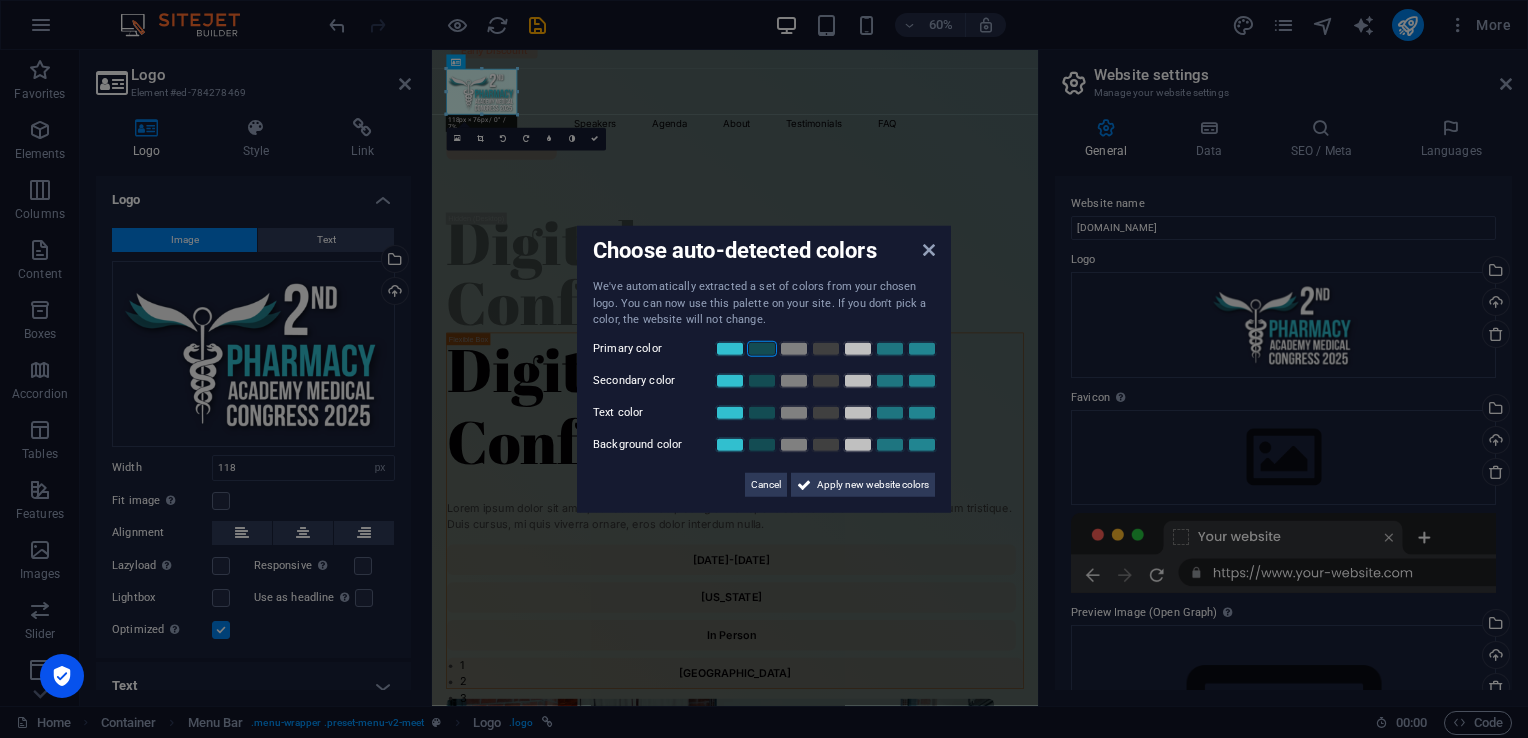 click at bounding box center (762, 348) 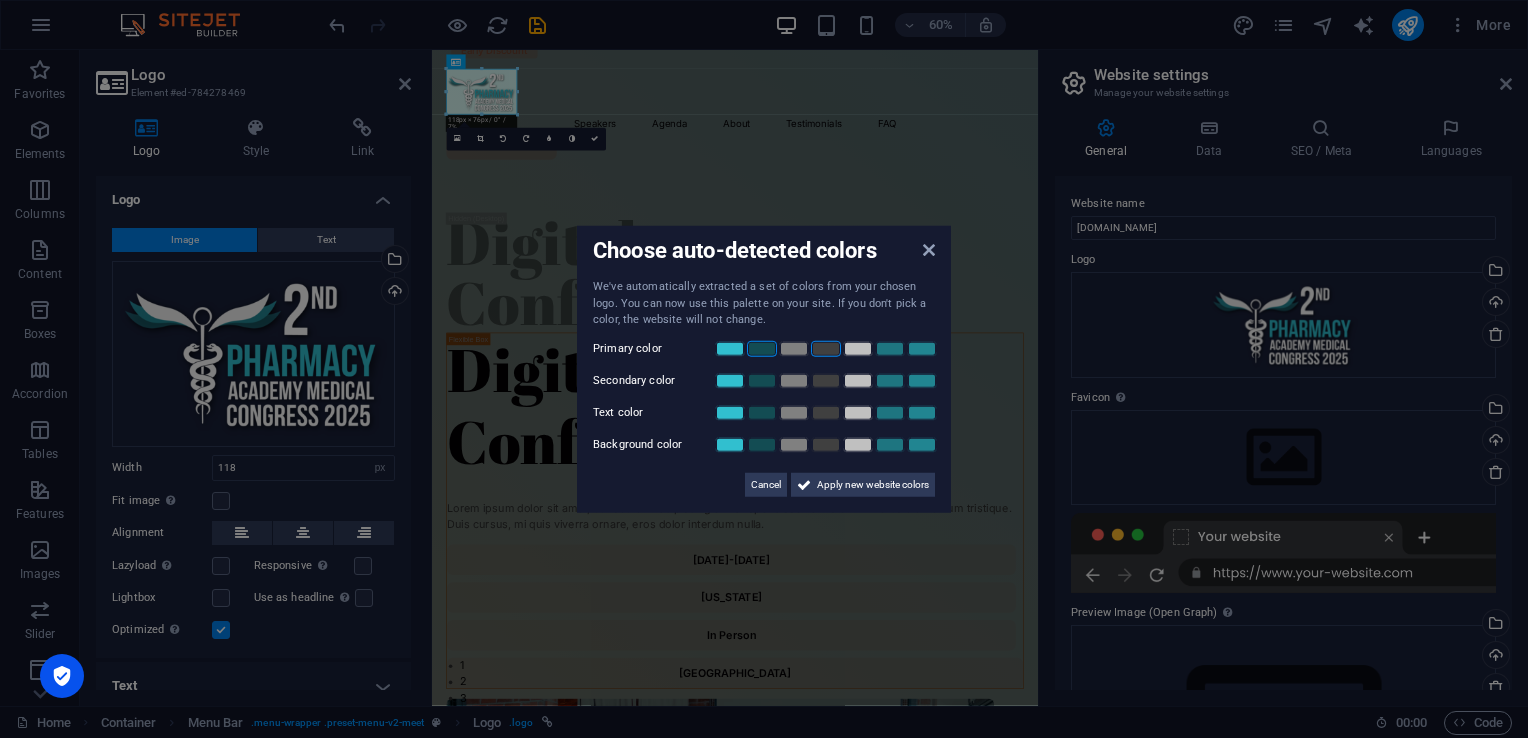 click at bounding box center [826, 348] 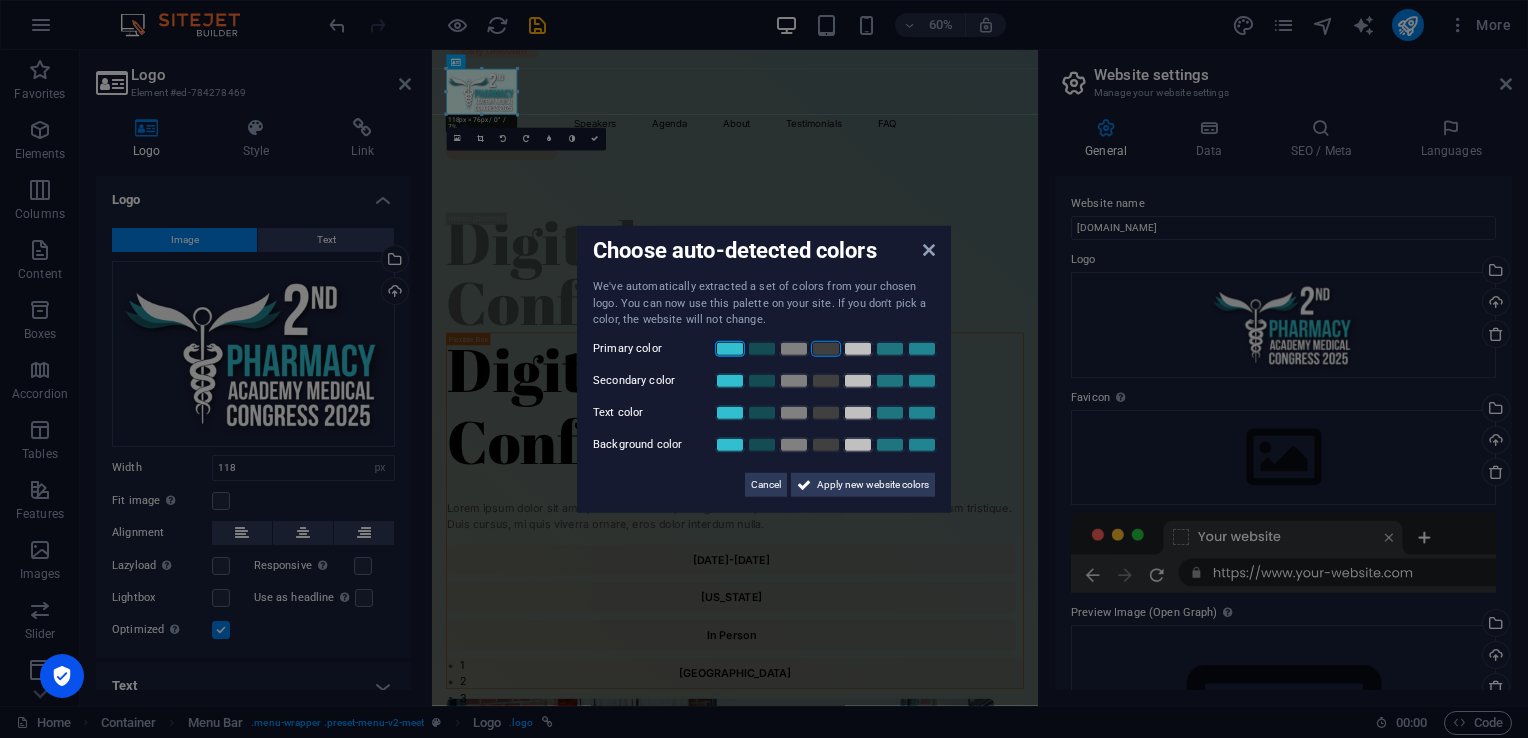 click at bounding box center (730, 348) 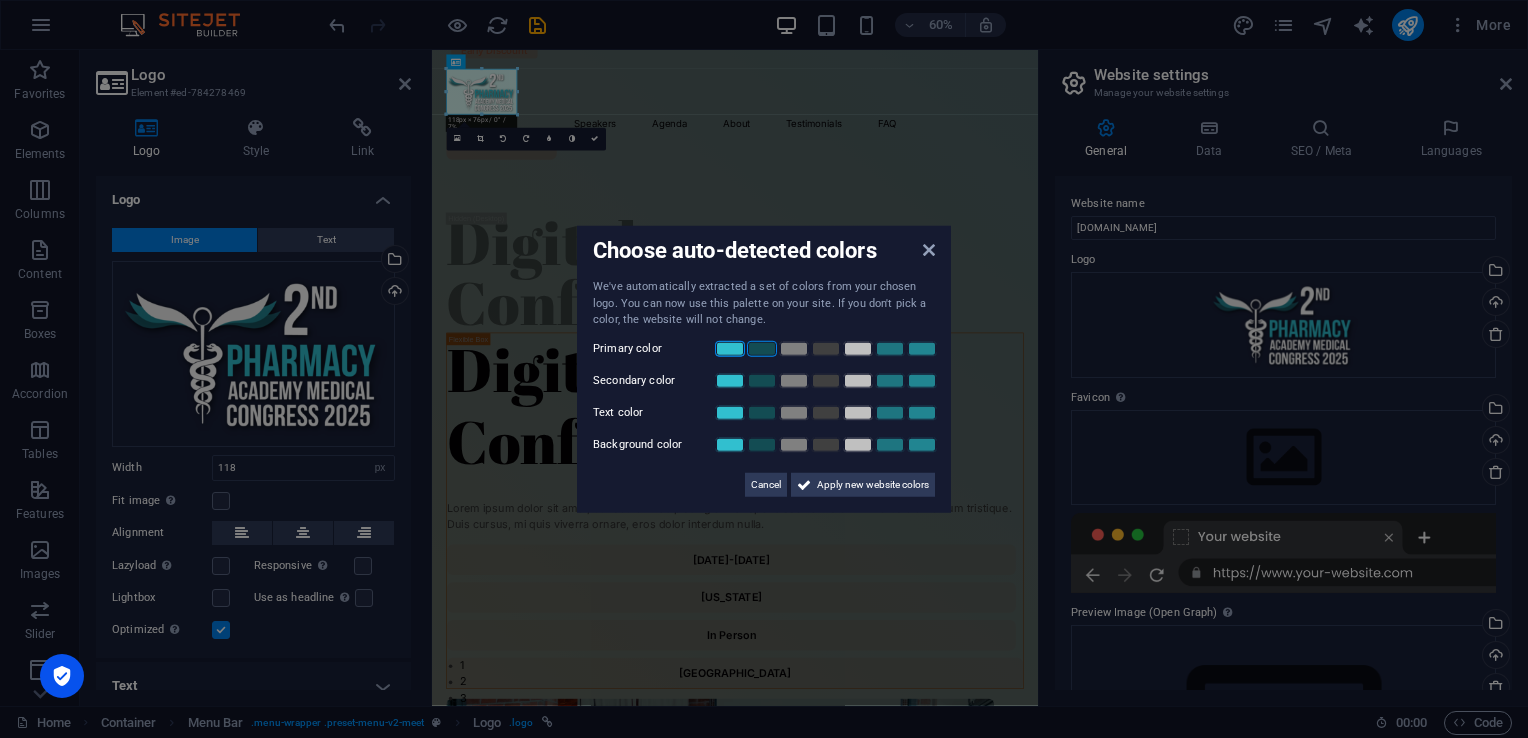 click at bounding box center [762, 348] 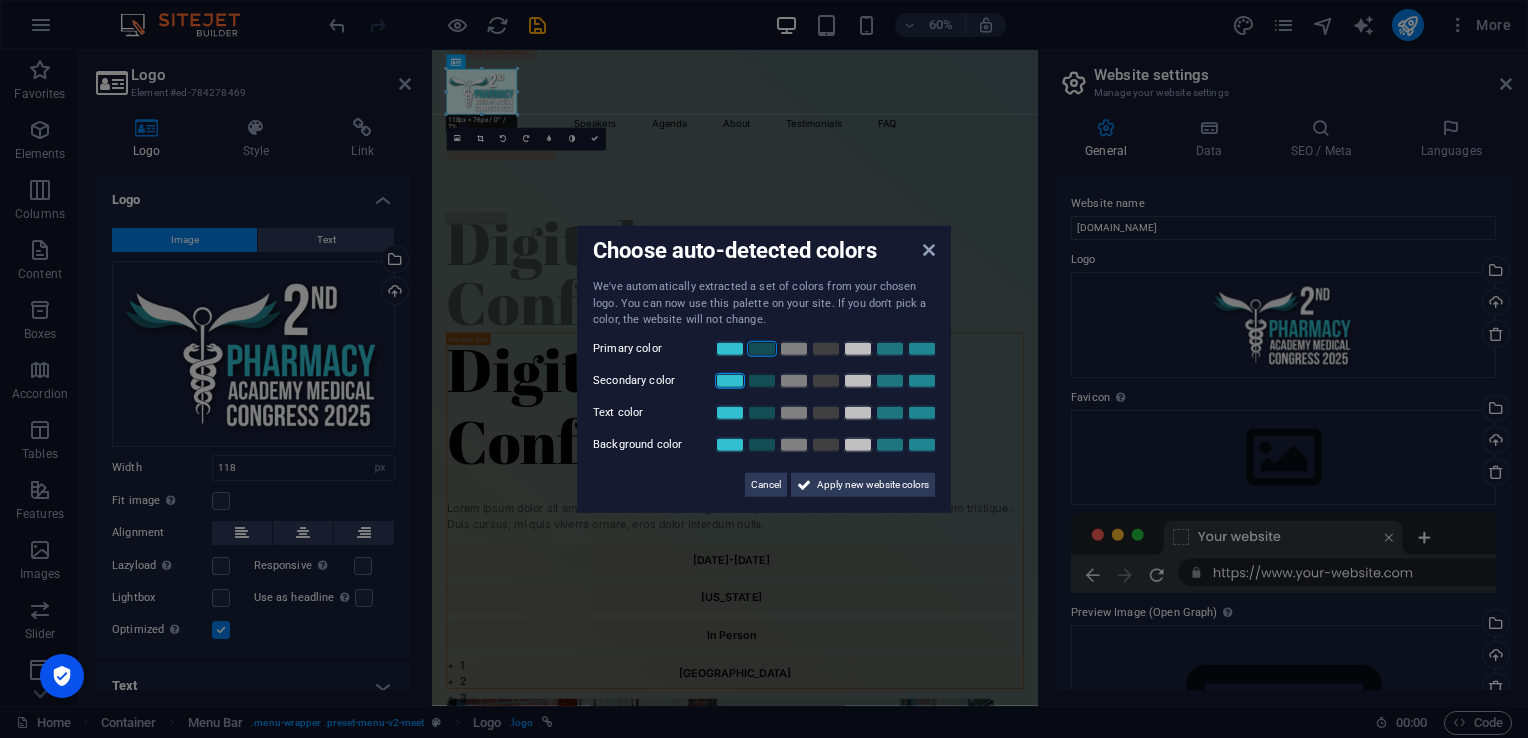 click at bounding box center (730, 380) 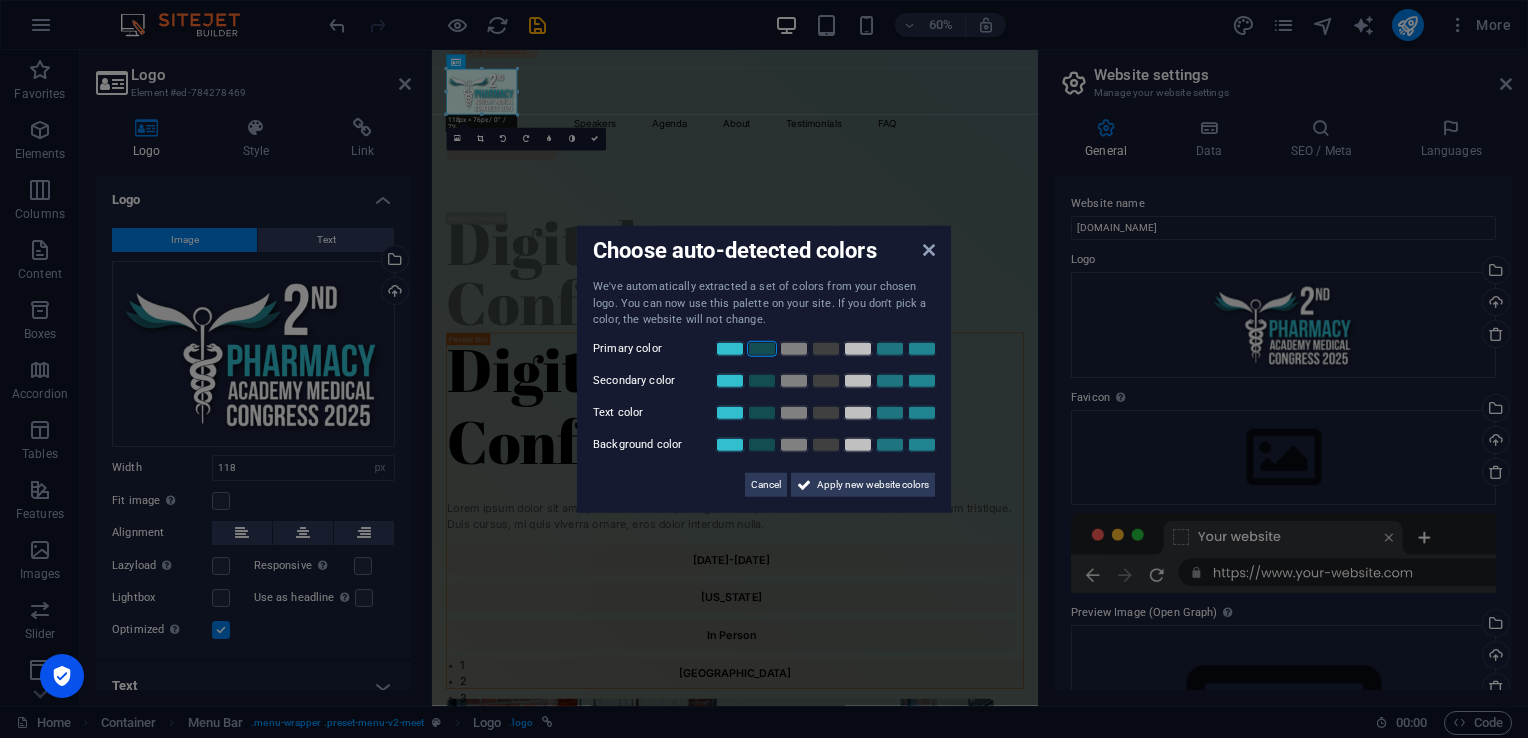 click at bounding box center (825, 380) 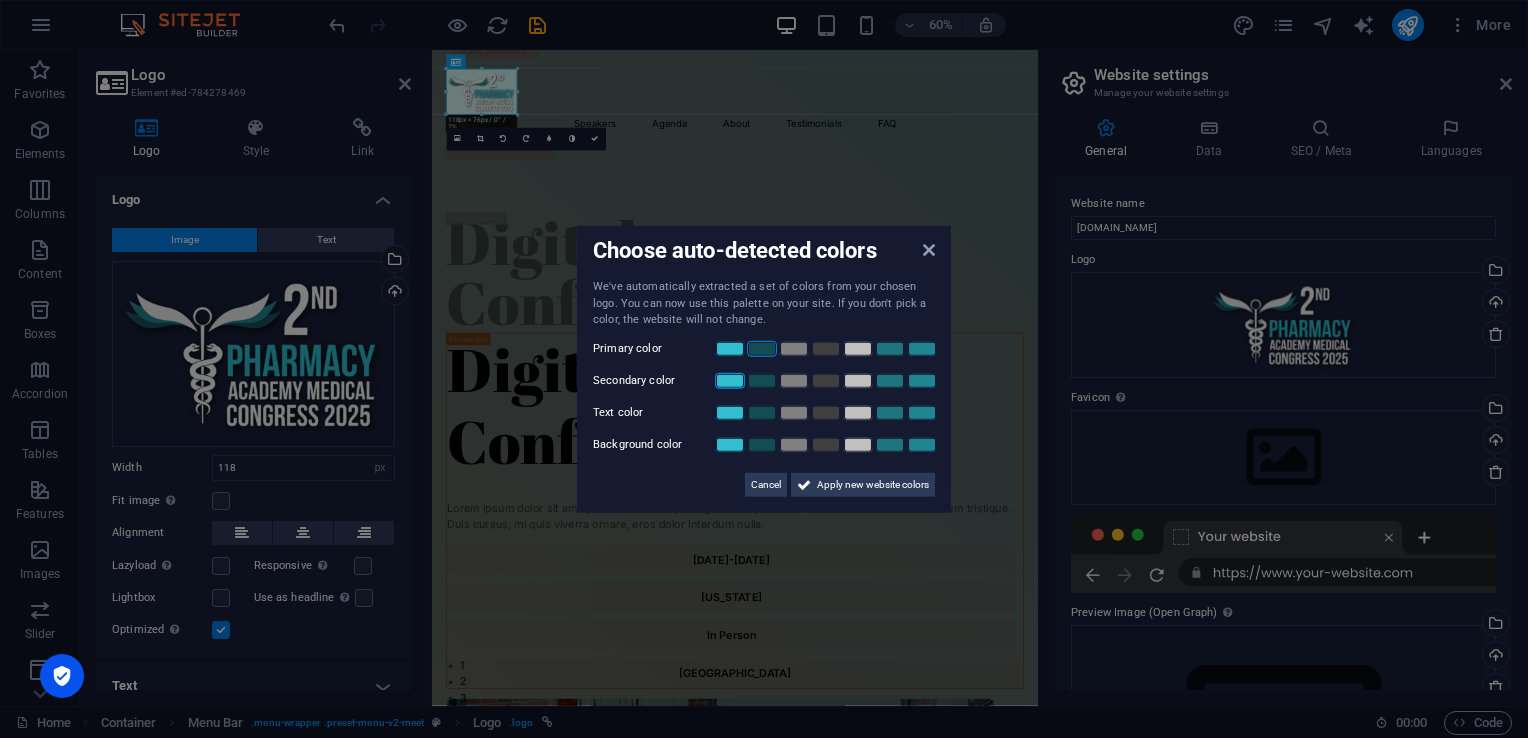 click at bounding box center (730, 380) 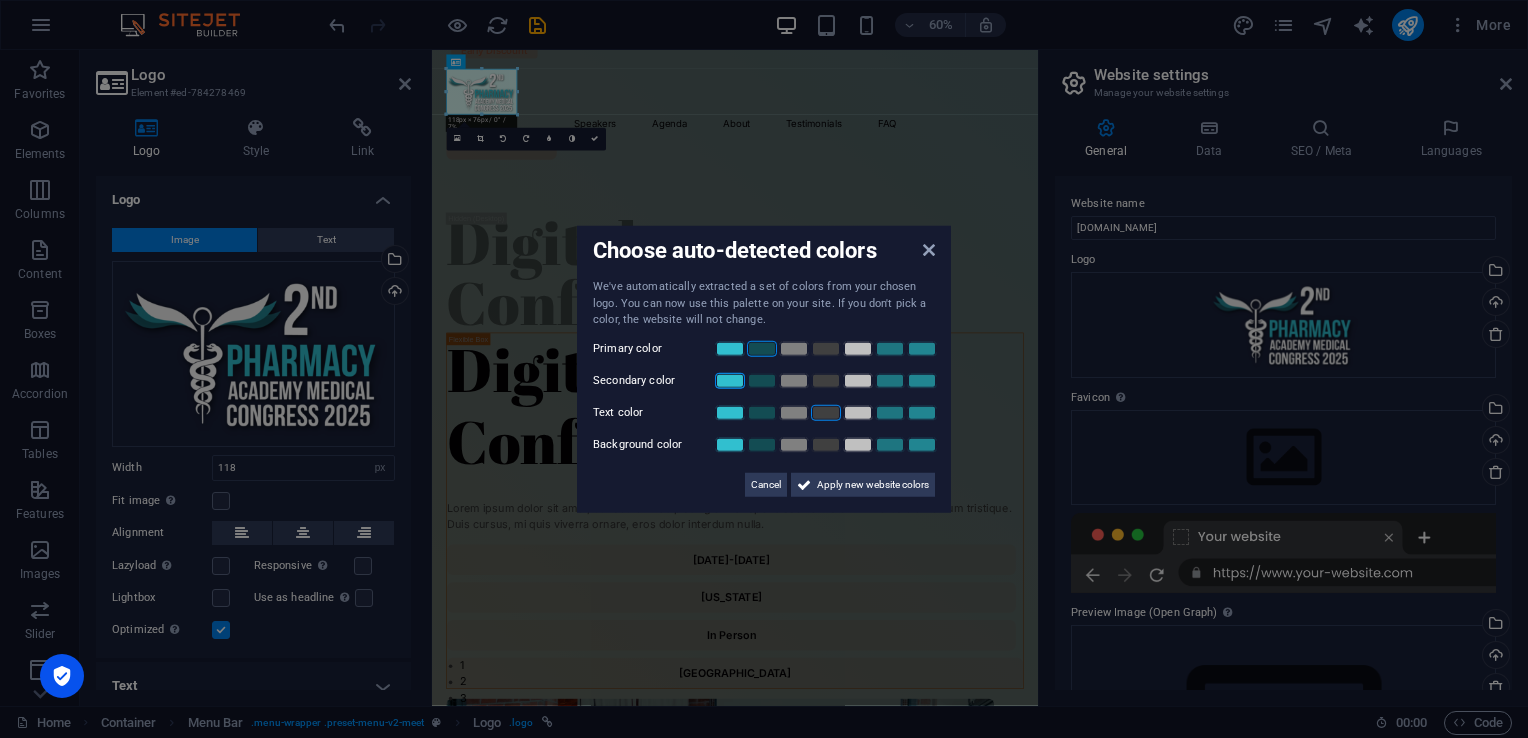 click at bounding box center (826, 412) 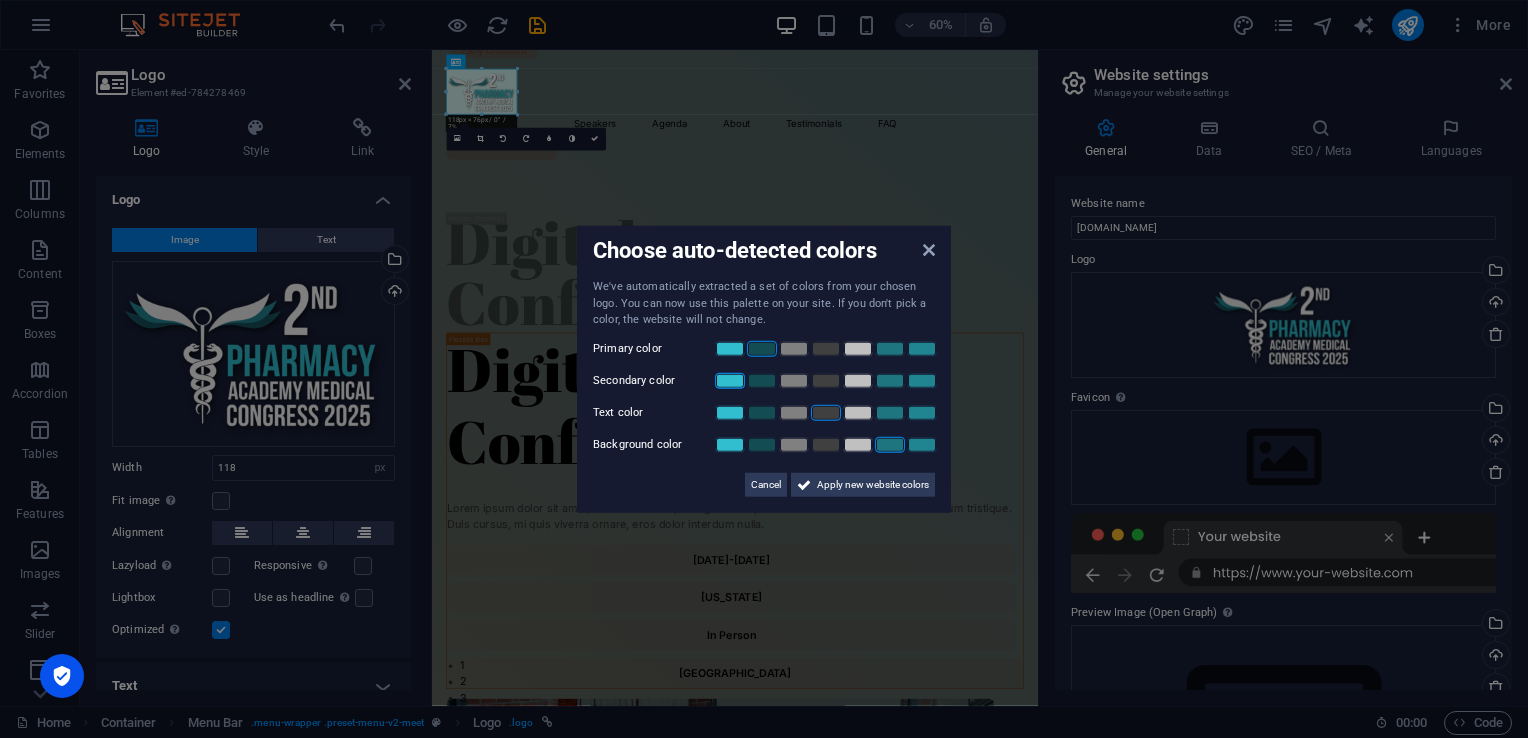 click at bounding box center [890, 444] 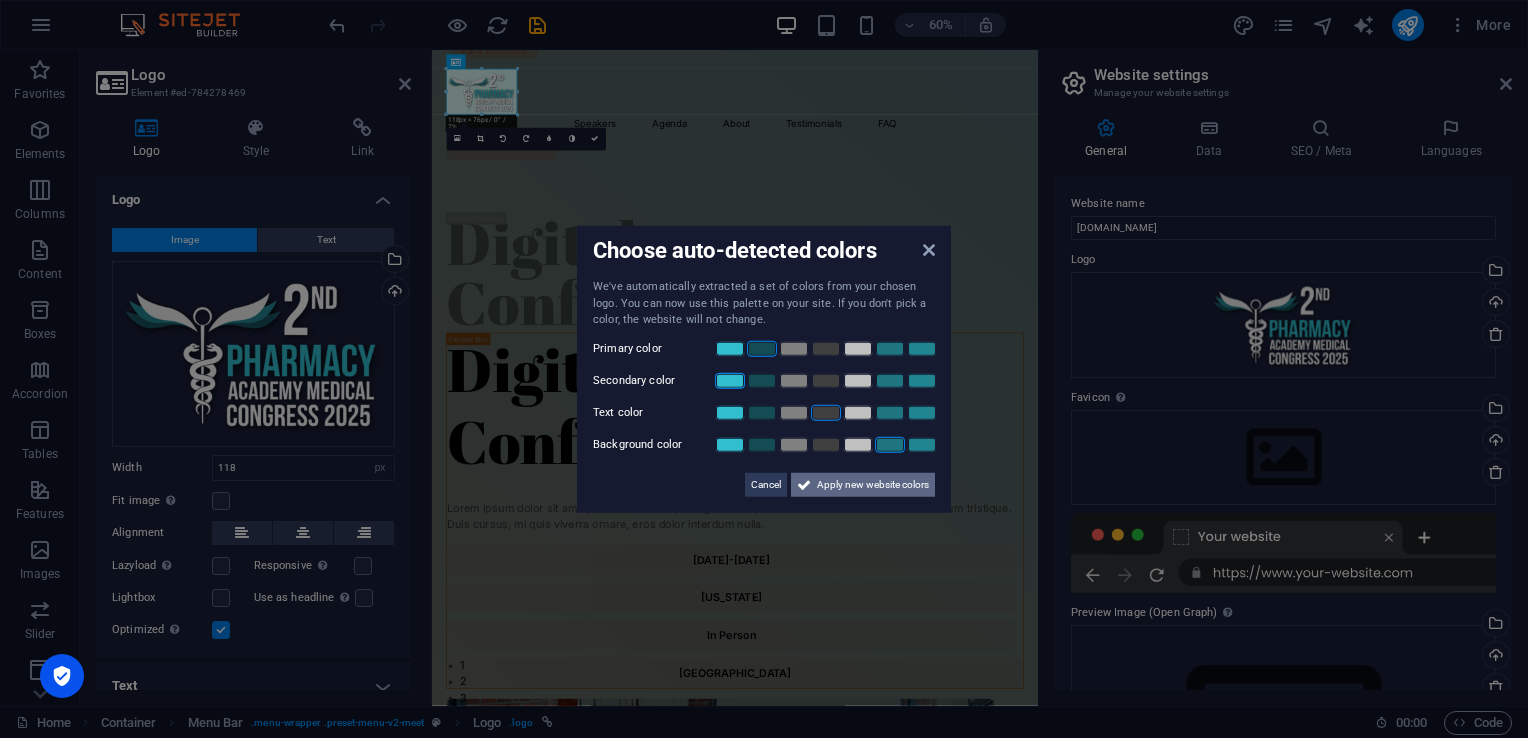 click on "Apply new website colors" at bounding box center [873, 484] 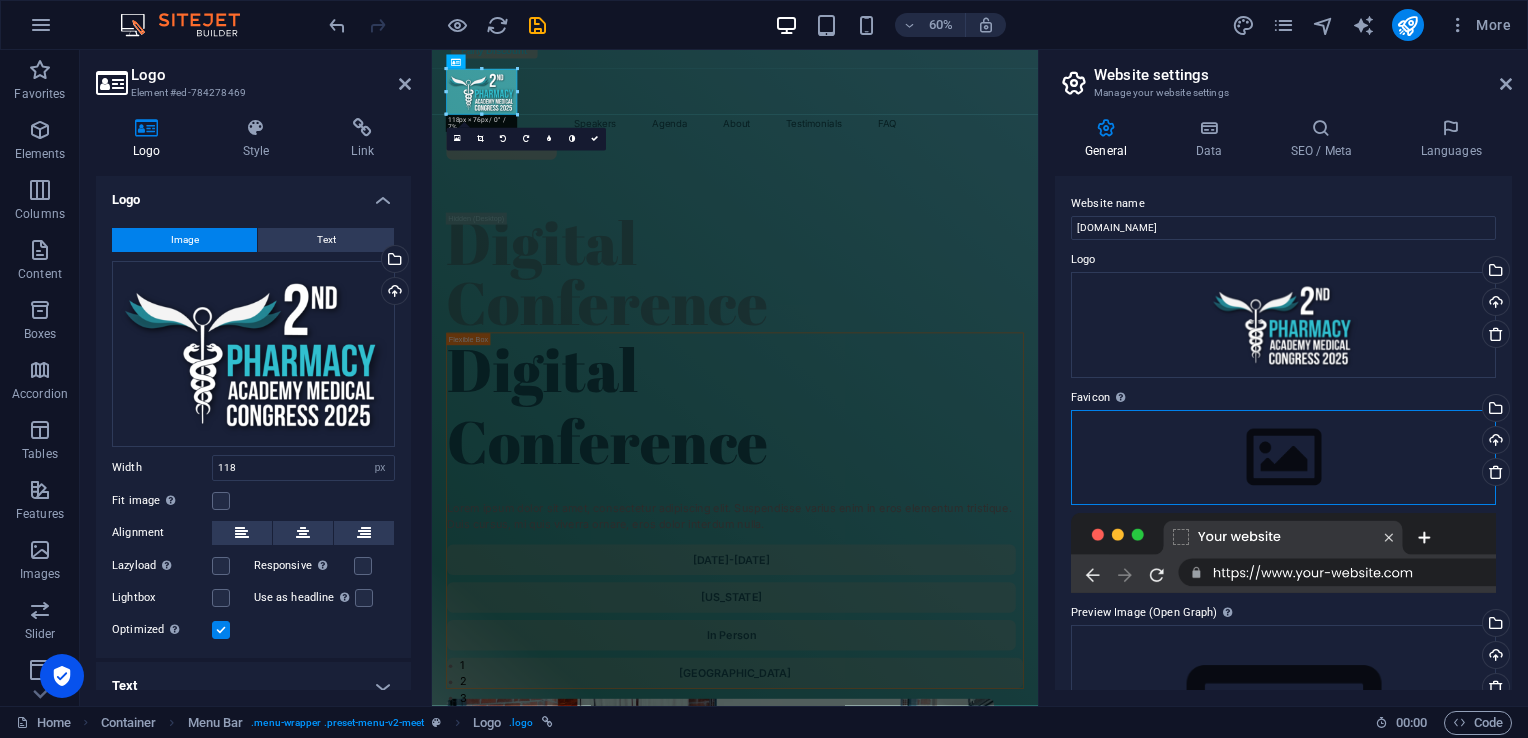 click on "Drag files here, click to choose files or select files from Files or our free stock photos & videos" at bounding box center (1283, 457) 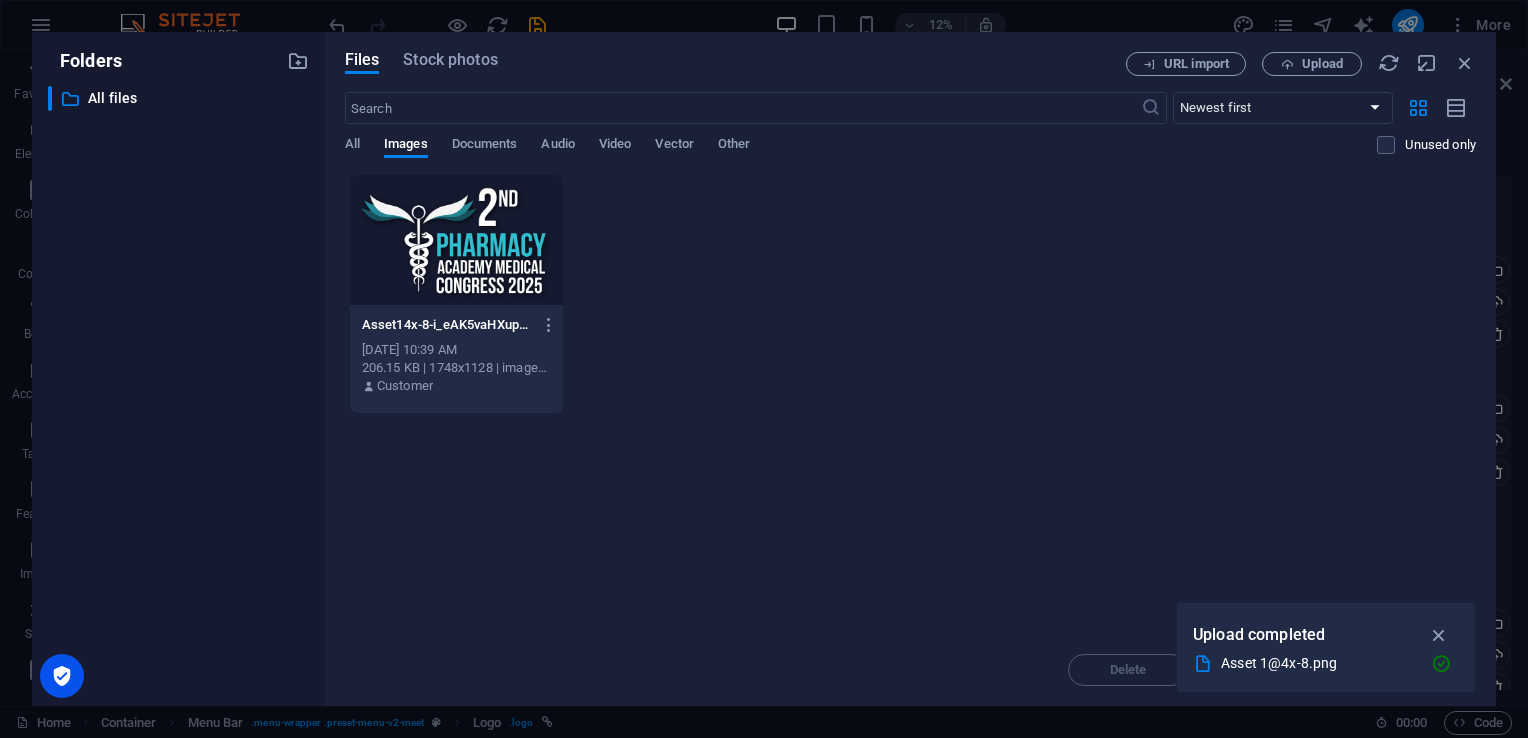 click at bounding box center [456, 240] 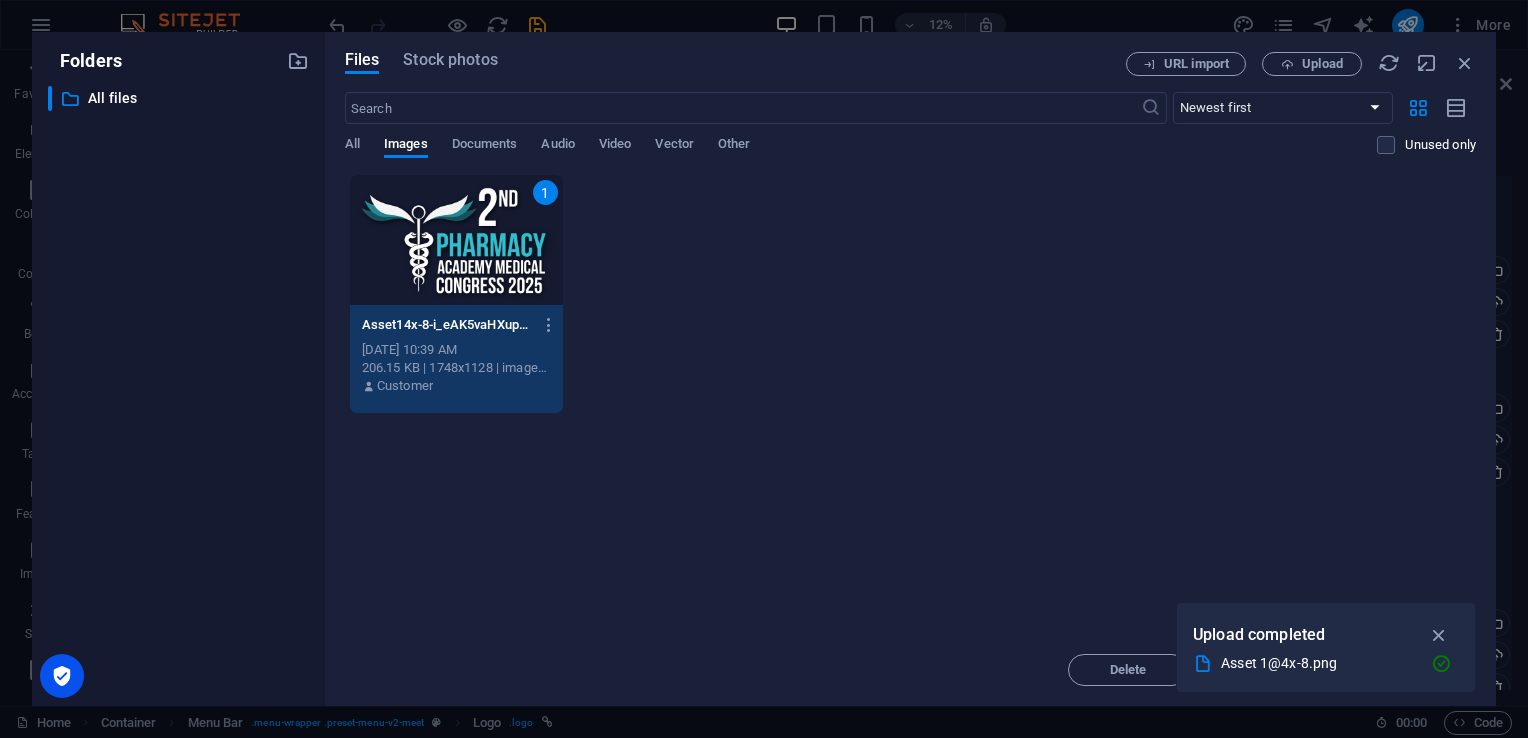 click on "1" at bounding box center (456, 240) 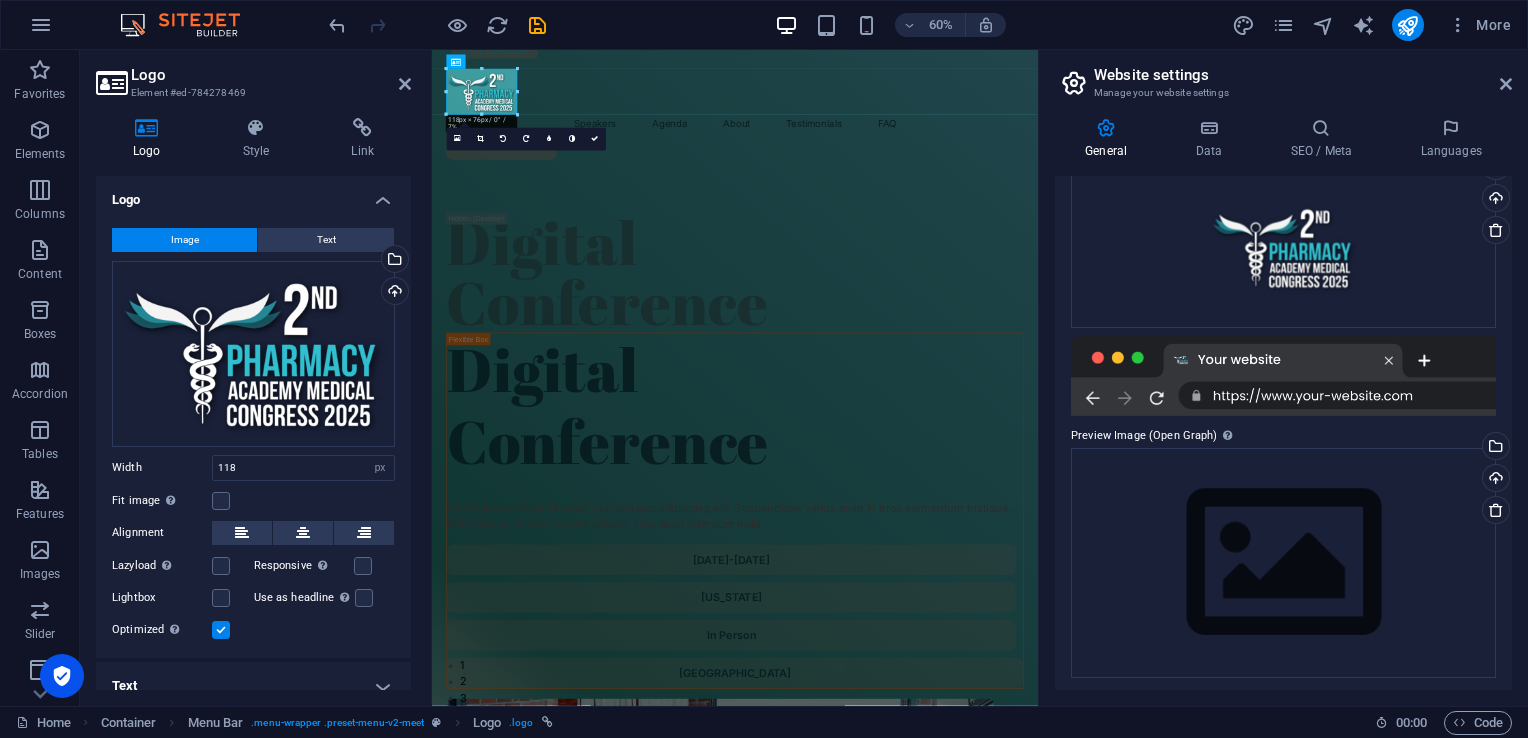 scroll, scrollTop: 244, scrollLeft: 0, axis: vertical 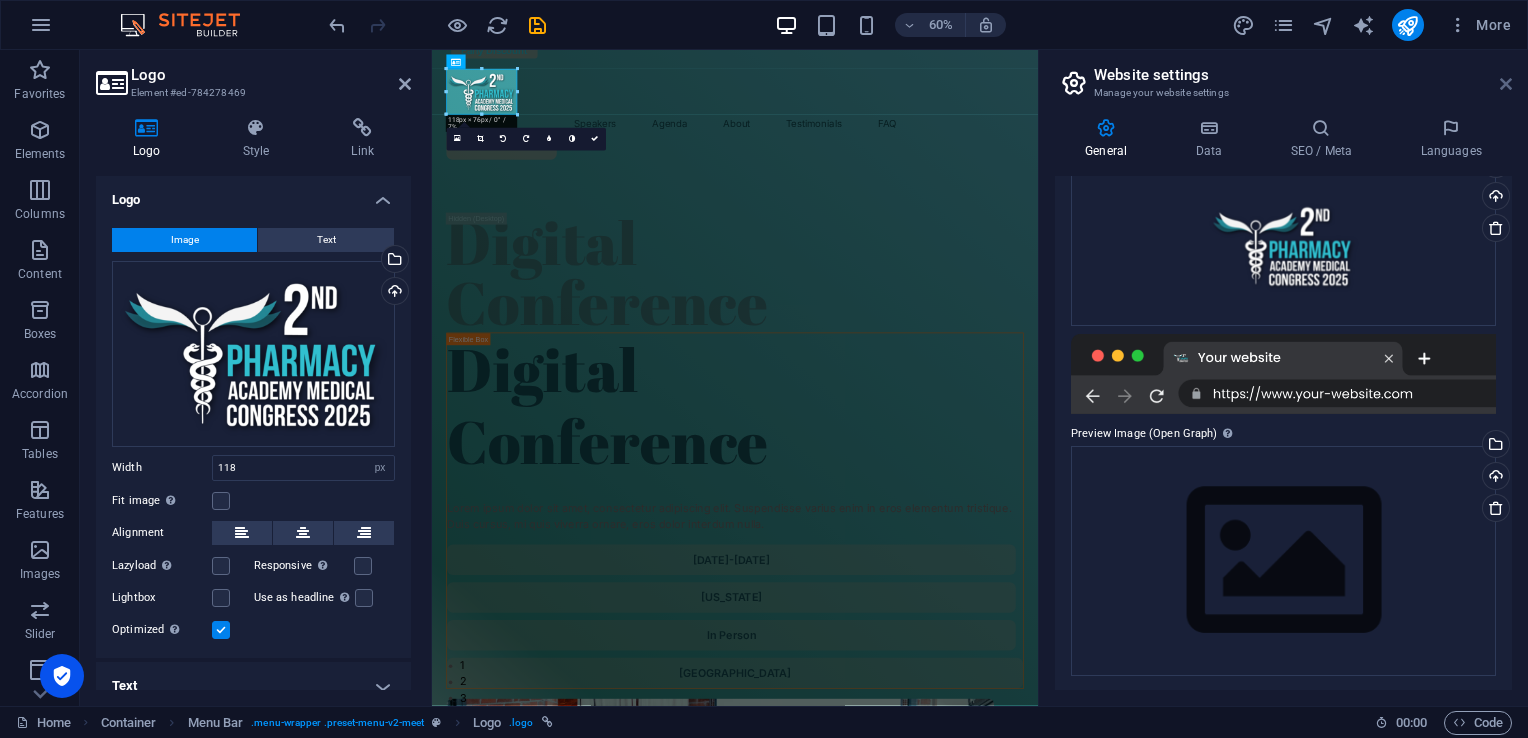 click at bounding box center [1506, 84] 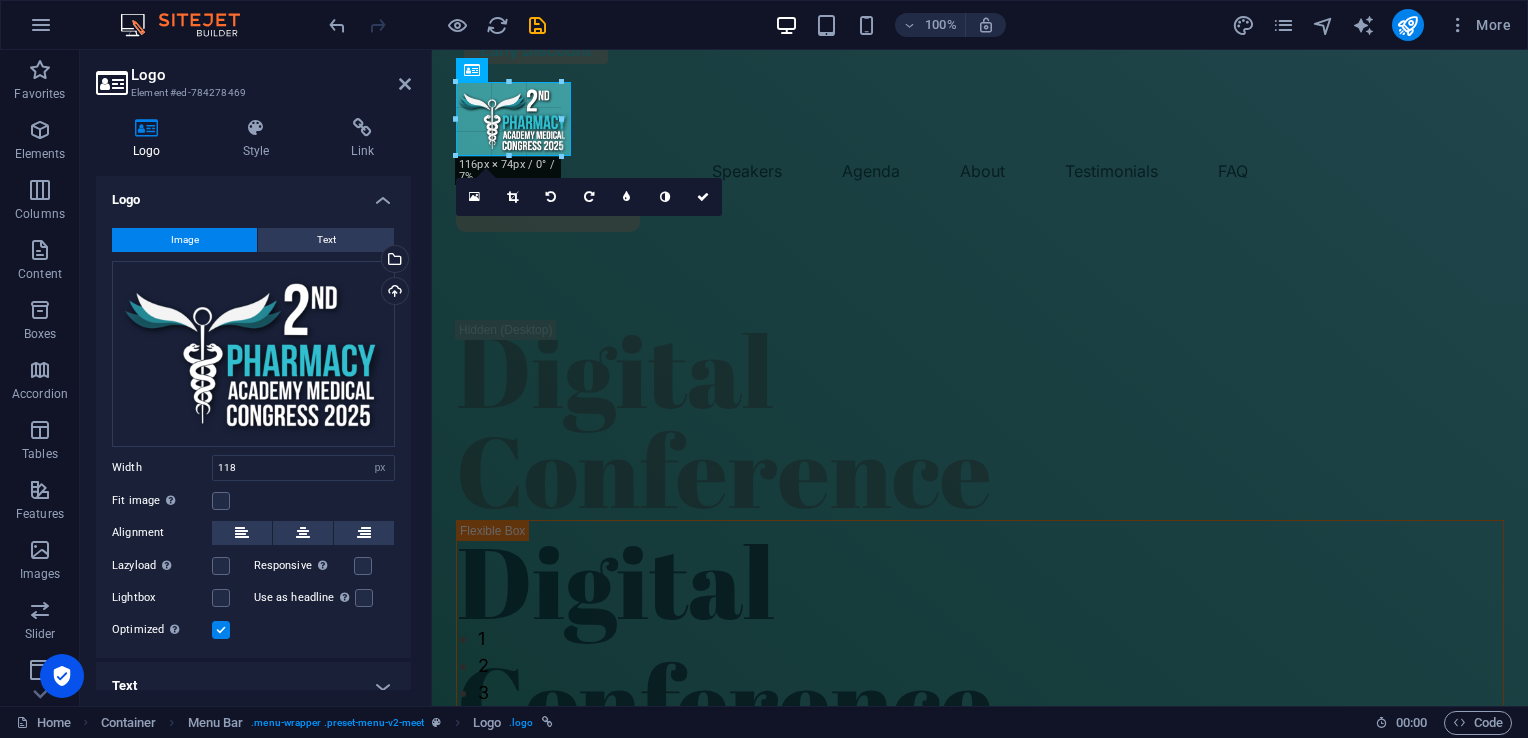 drag, startPoint x: 580, startPoint y: 160, endPoint x: 561, endPoint y: 151, distance: 21.023796 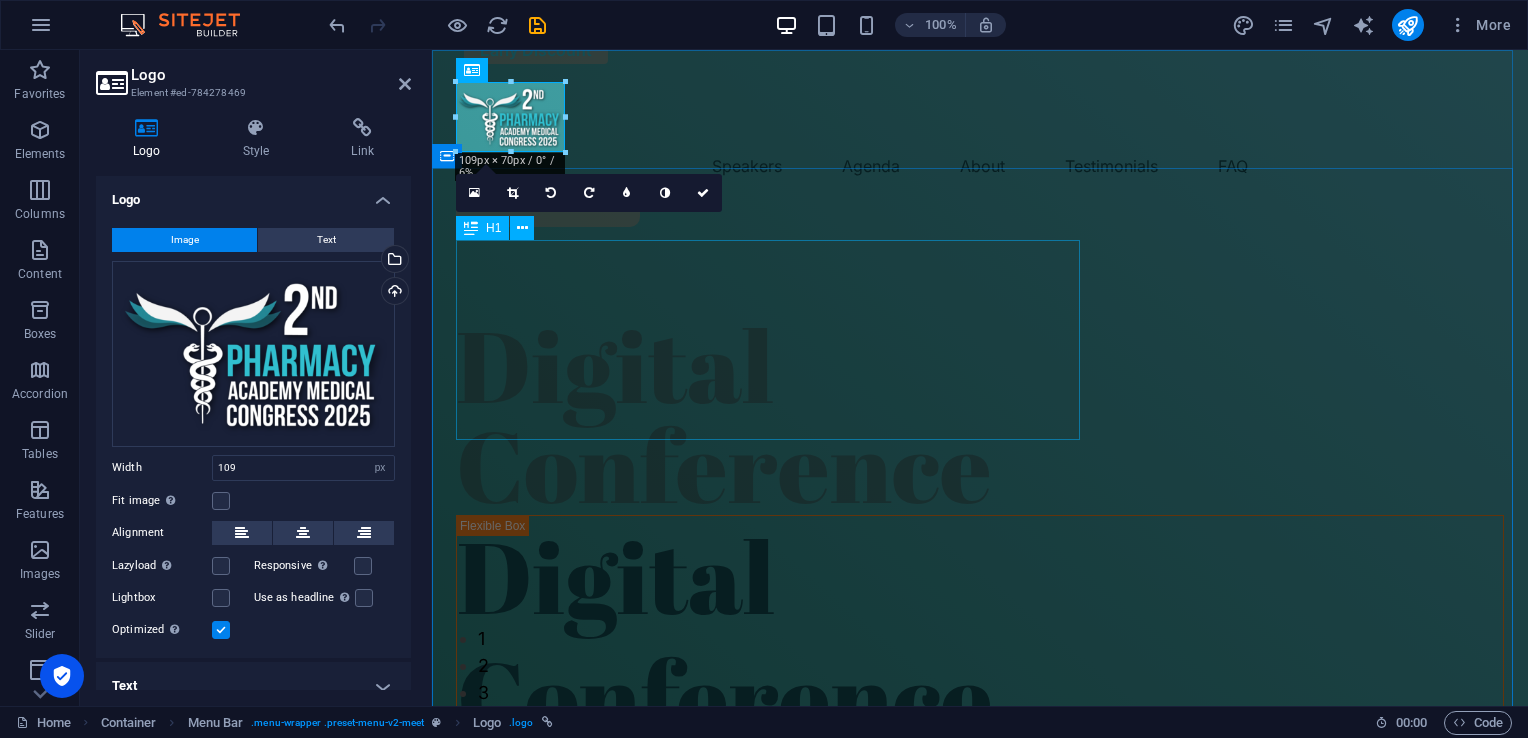 click on "Digital      Conference" at bounding box center [980, 415] 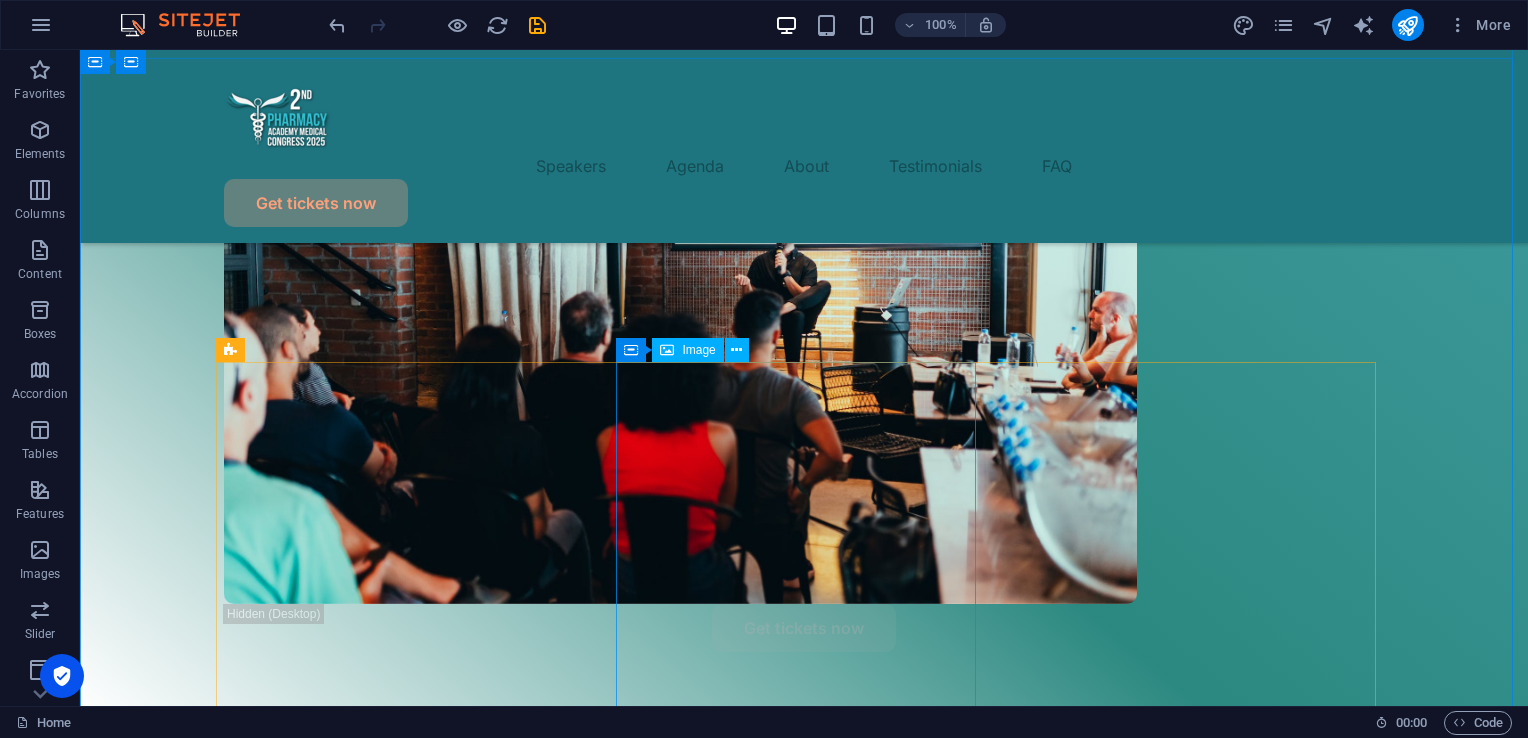 scroll, scrollTop: 0, scrollLeft: 0, axis: both 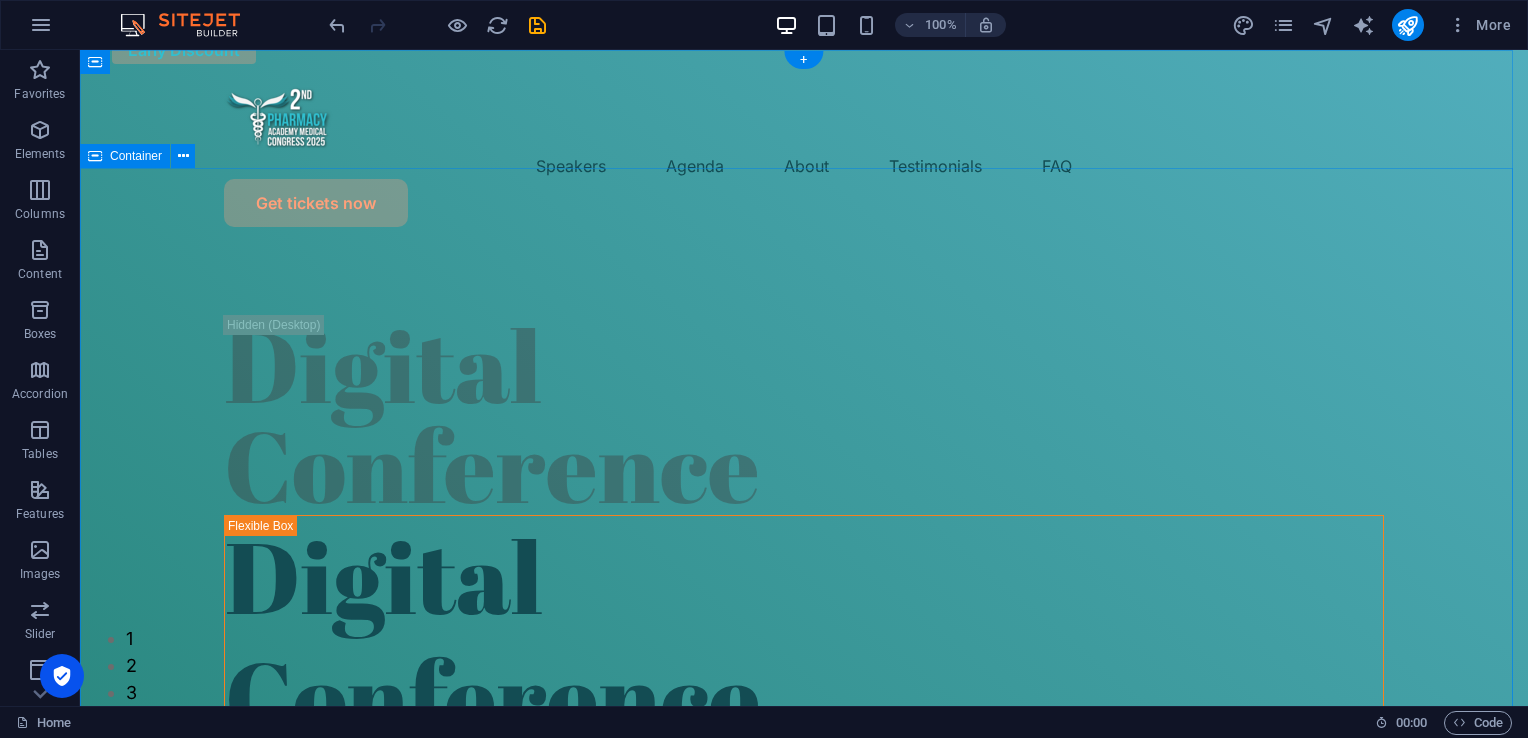click on "Digital      Conference Digital  Conference Lorem ipsum dolor sit amet, consectetur adipiscing elit. Suspendisse varius enim in eros elementum tristique. Duis cursus, mi quis viverra ornare, eros dolor interdum nulla. [DATE]-[DATE] [US_STATE] In Person [GEOGRAPHIC_DATA] Get tickets now" at bounding box center [804, 1015] 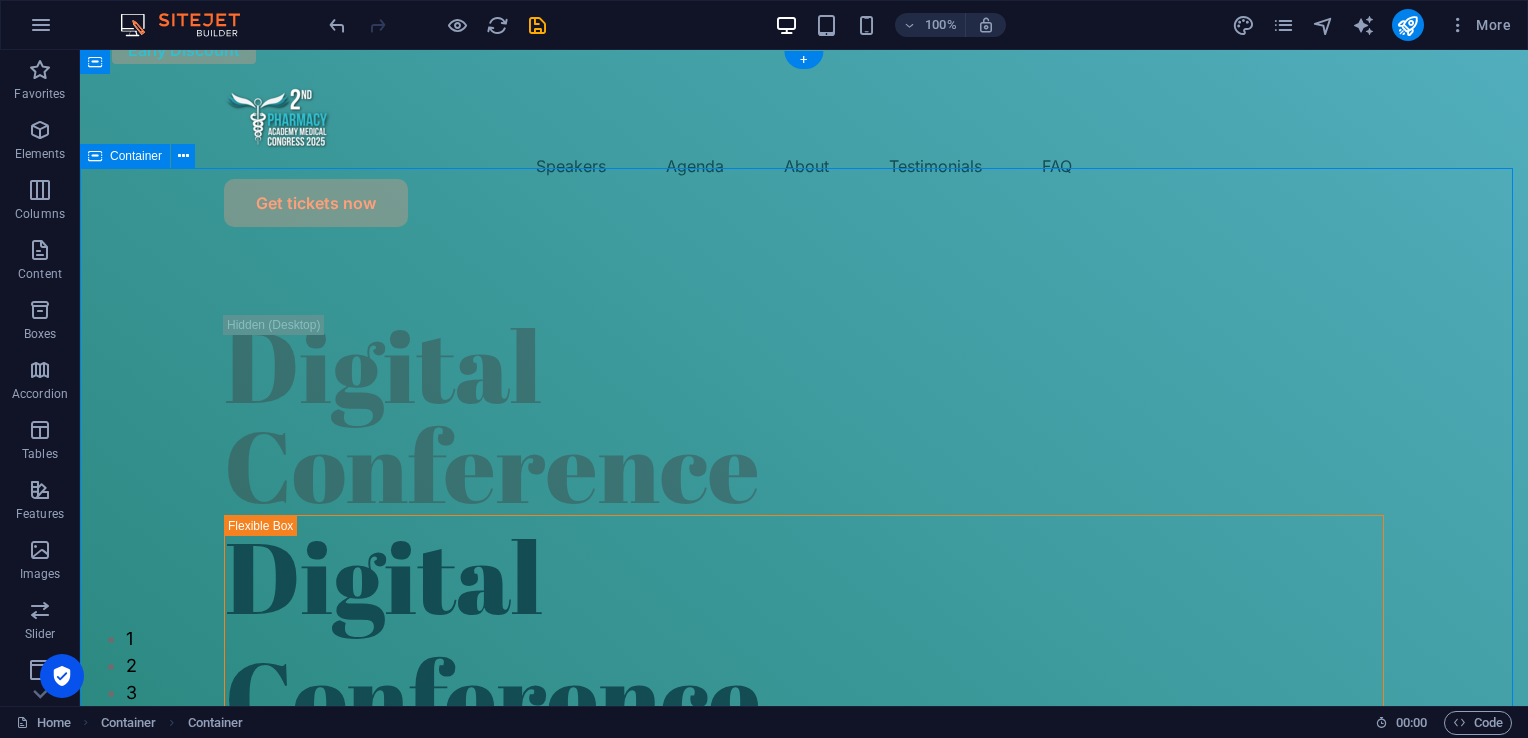 click on "Digital      Conference Digital  Conference Lorem ipsum dolor sit amet, consectetur adipiscing elit. Suspendisse varius enim in eros elementum tristique. Duis cursus, mi quis viverra ornare, eros dolor interdum nulla. [DATE]-[DATE] [US_STATE] In Person [GEOGRAPHIC_DATA] Get tickets now" at bounding box center (804, 1015) 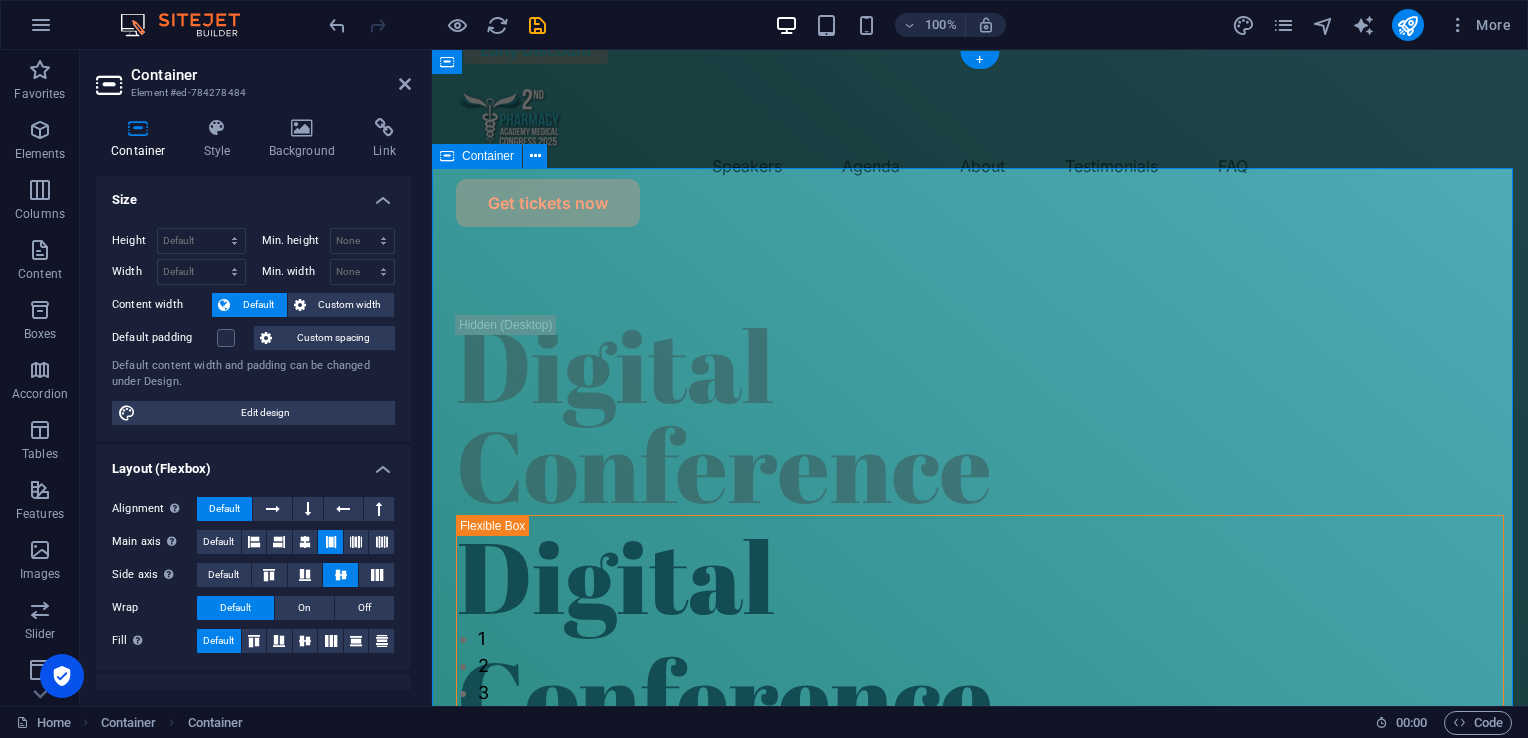 click on "Digital      Conference Digital  Conference Lorem ipsum dolor sit amet, consectetur adipiscing elit. Suspendisse varius enim in eros elementum tristique. Duis cursus, mi quis viverra ornare, eros dolor interdum nulla. [DATE]-[DATE] [US_STATE] In Person [GEOGRAPHIC_DATA] Get tickets now" at bounding box center [980, 1015] 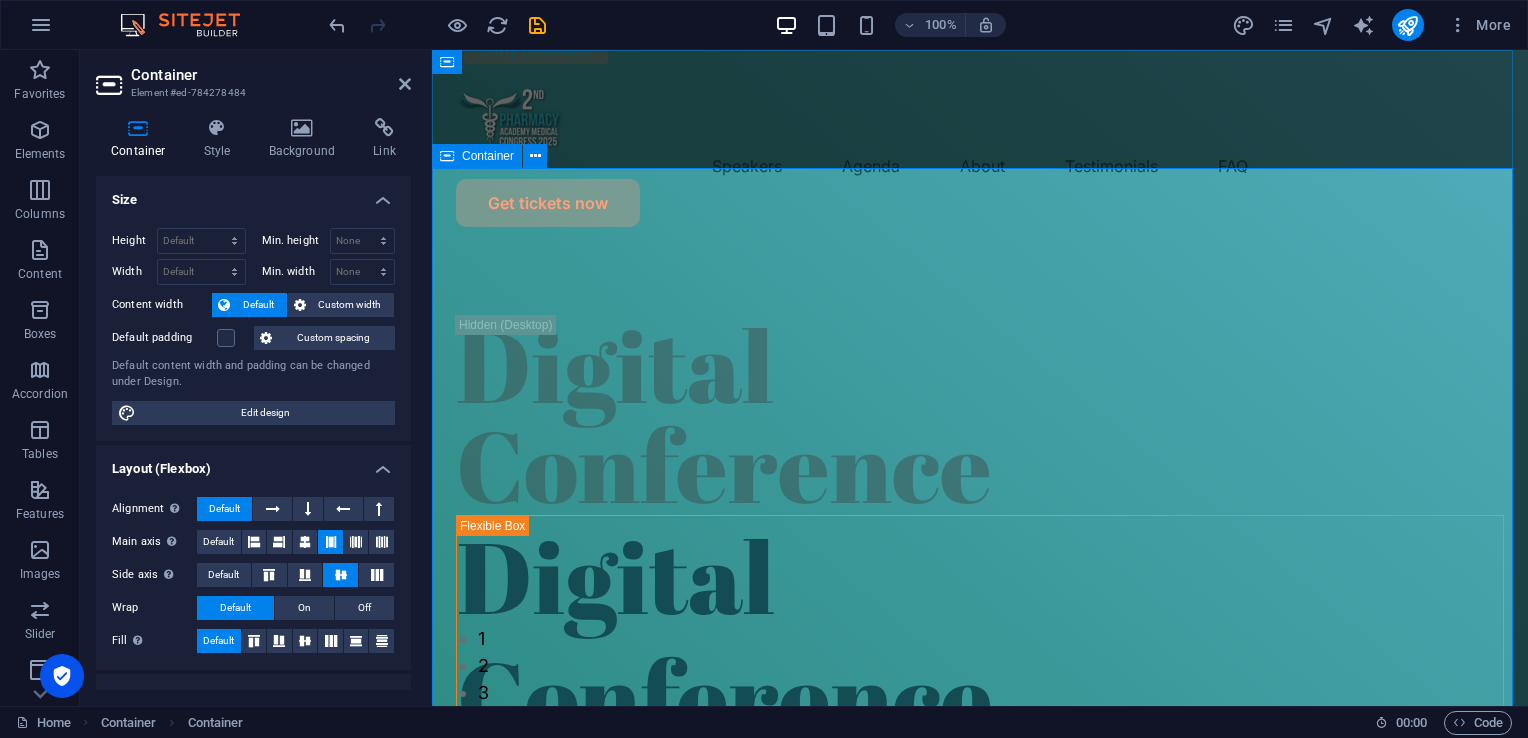 click on "Digital      Conference Digital  Conference Lorem ipsum dolor sit amet, consectetur adipiscing elit. Suspendisse varius enim in eros elementum tristique. Duis cursus, mi quis viverra ornare, eros dolor interdum nulla. [DATE]-[DATE] [US_STATE] In Person [GEOGRAPHIC_DATA] Get tickets now" at bounding box center (980, 1015) 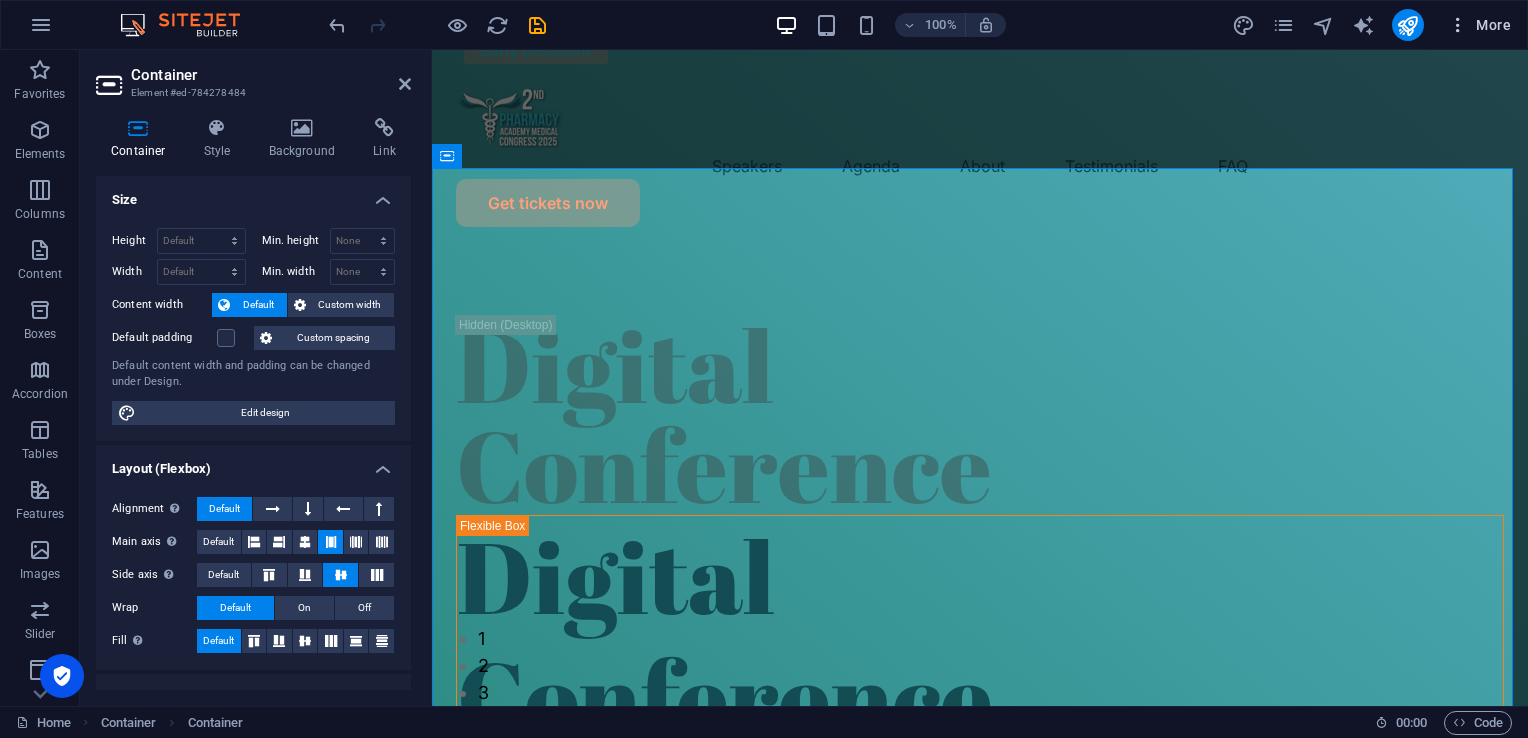 click on "More" at bounding box center [1479, 25] 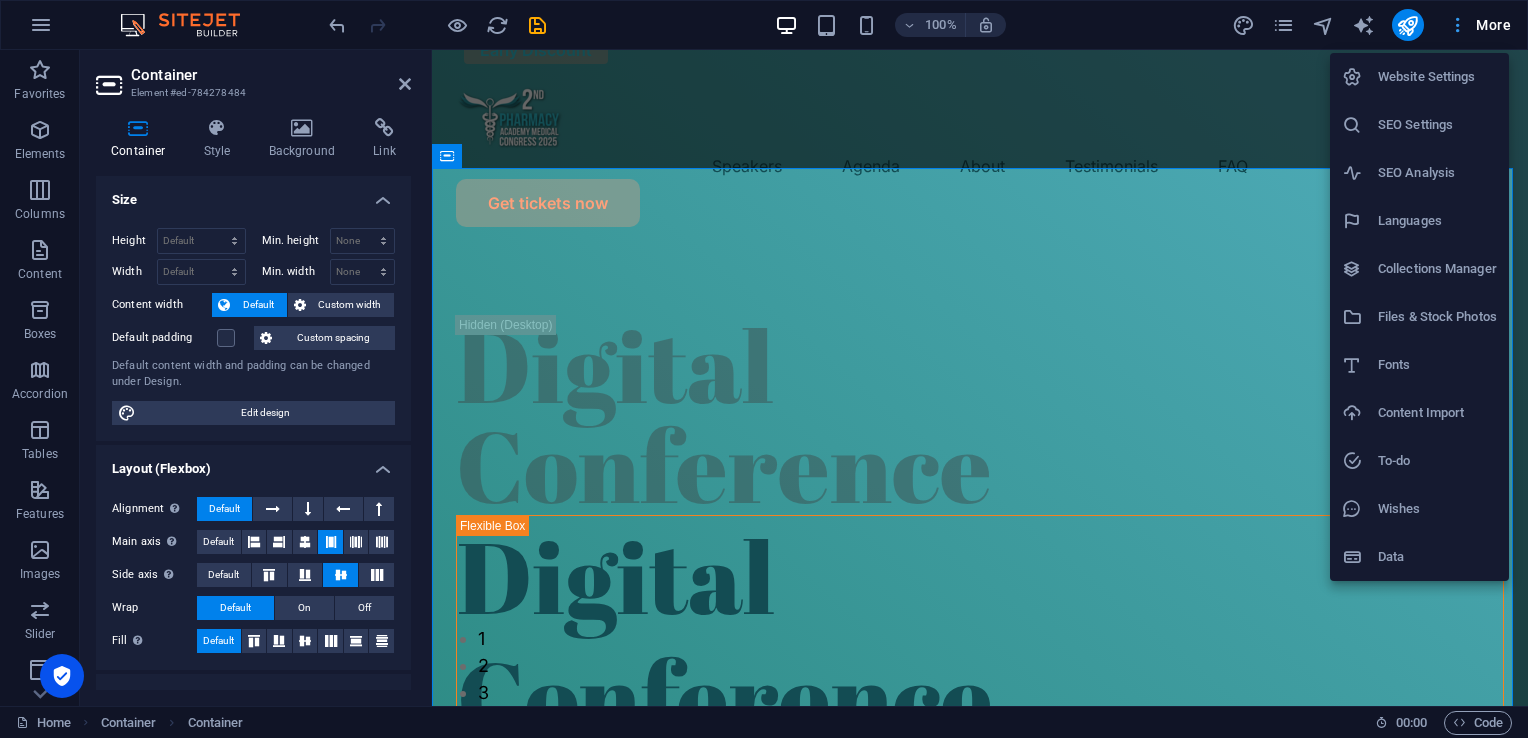 click at bounding box center (764, 369) 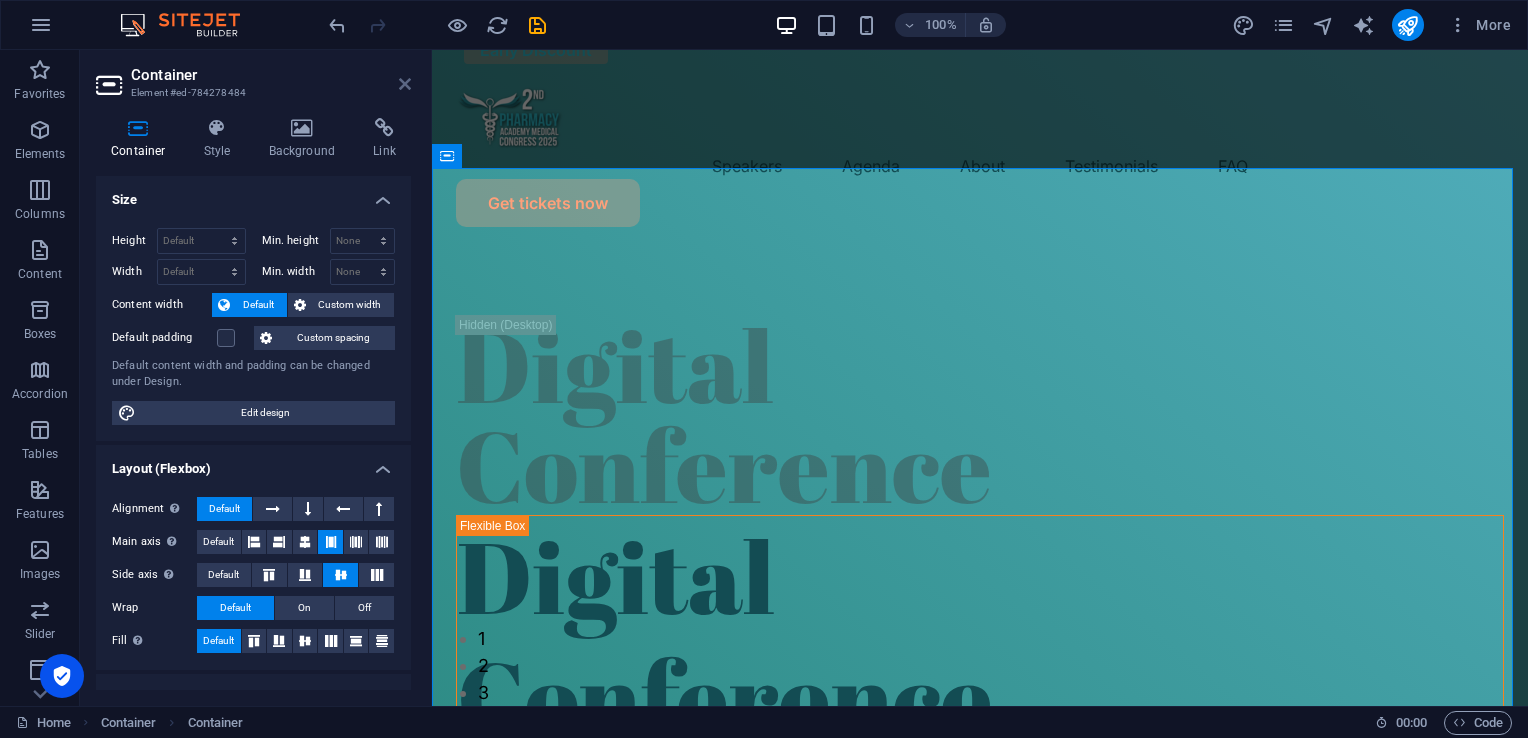 click at bounding box center (405, 84) 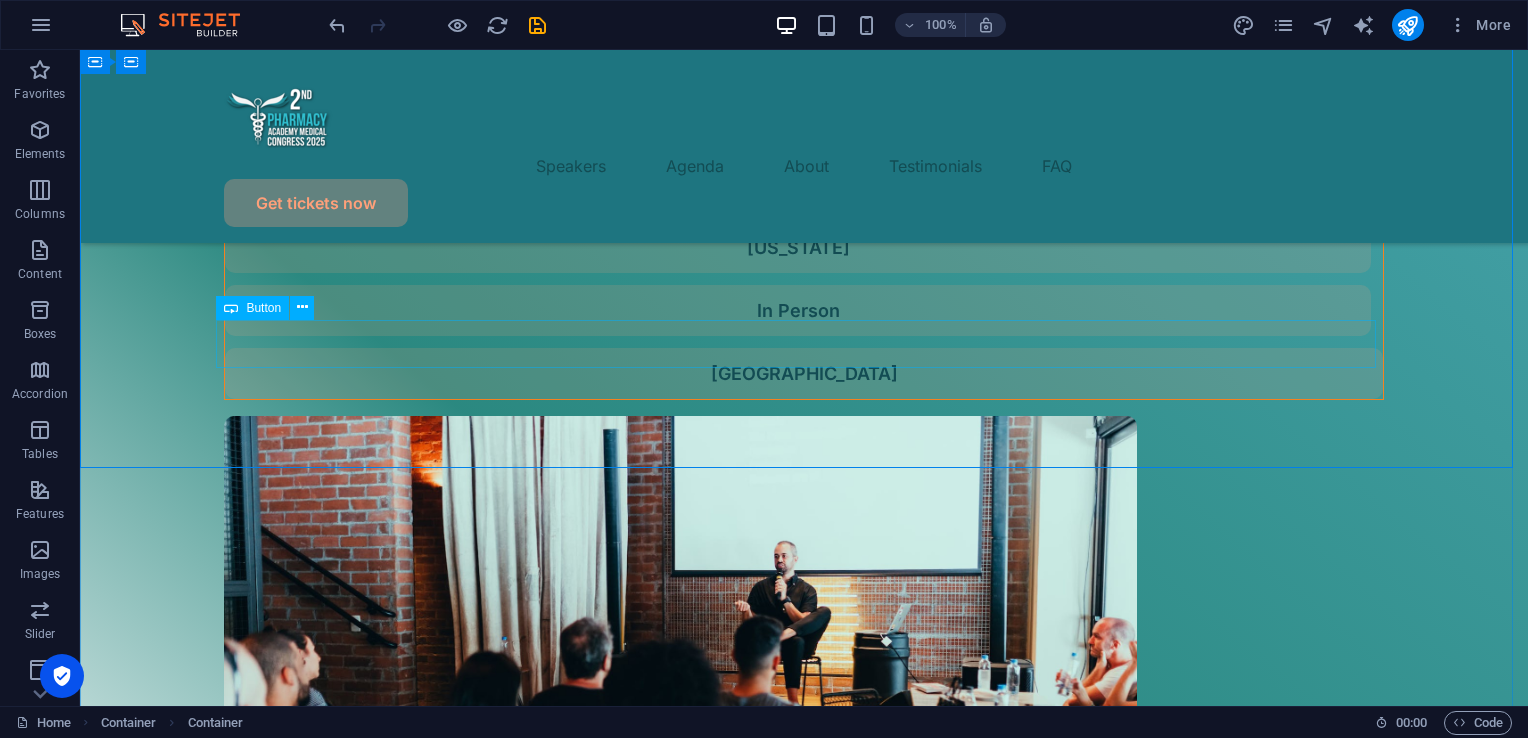 scroll, scrollTop: 635, scrollLeft: 0, axis: vertical 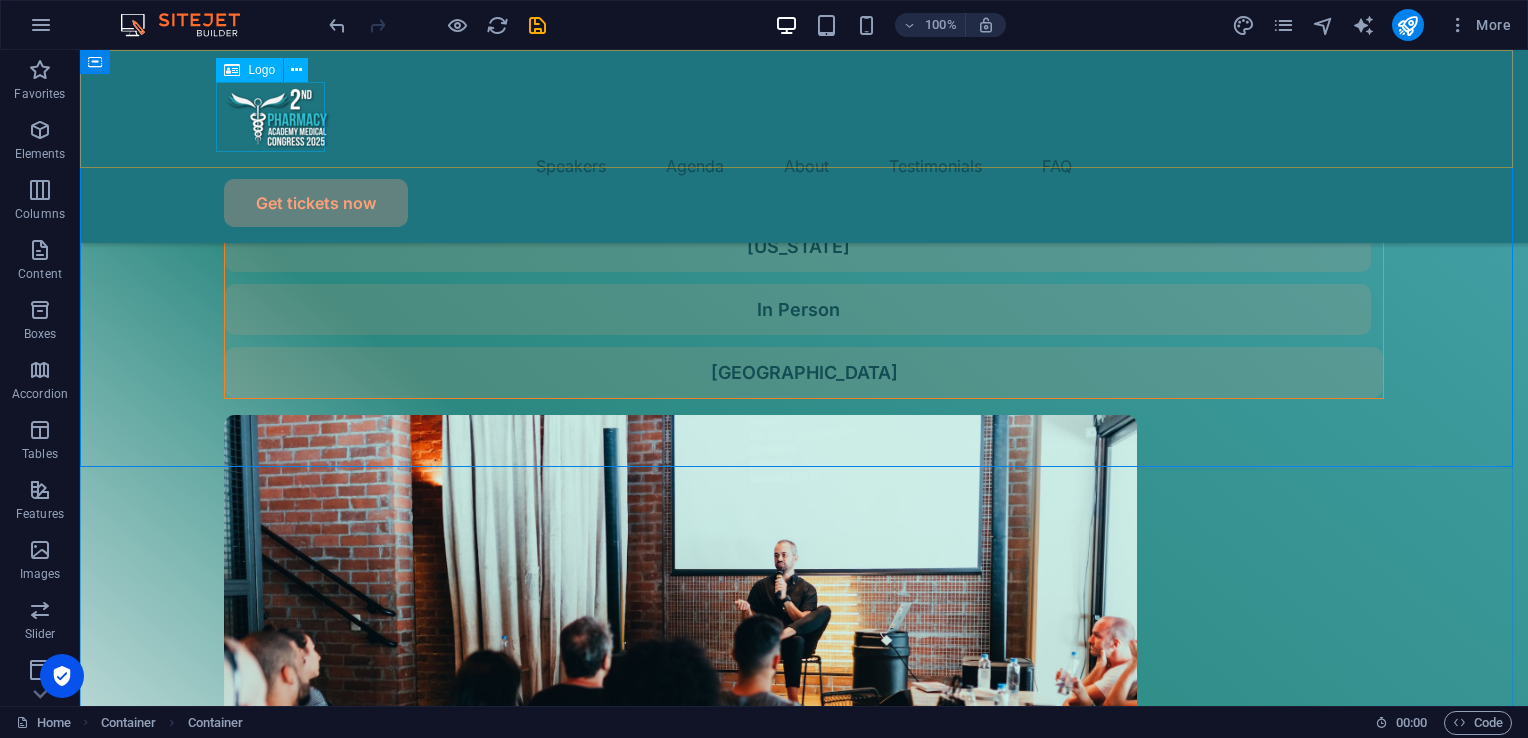 click at bounding box center [804, 117] 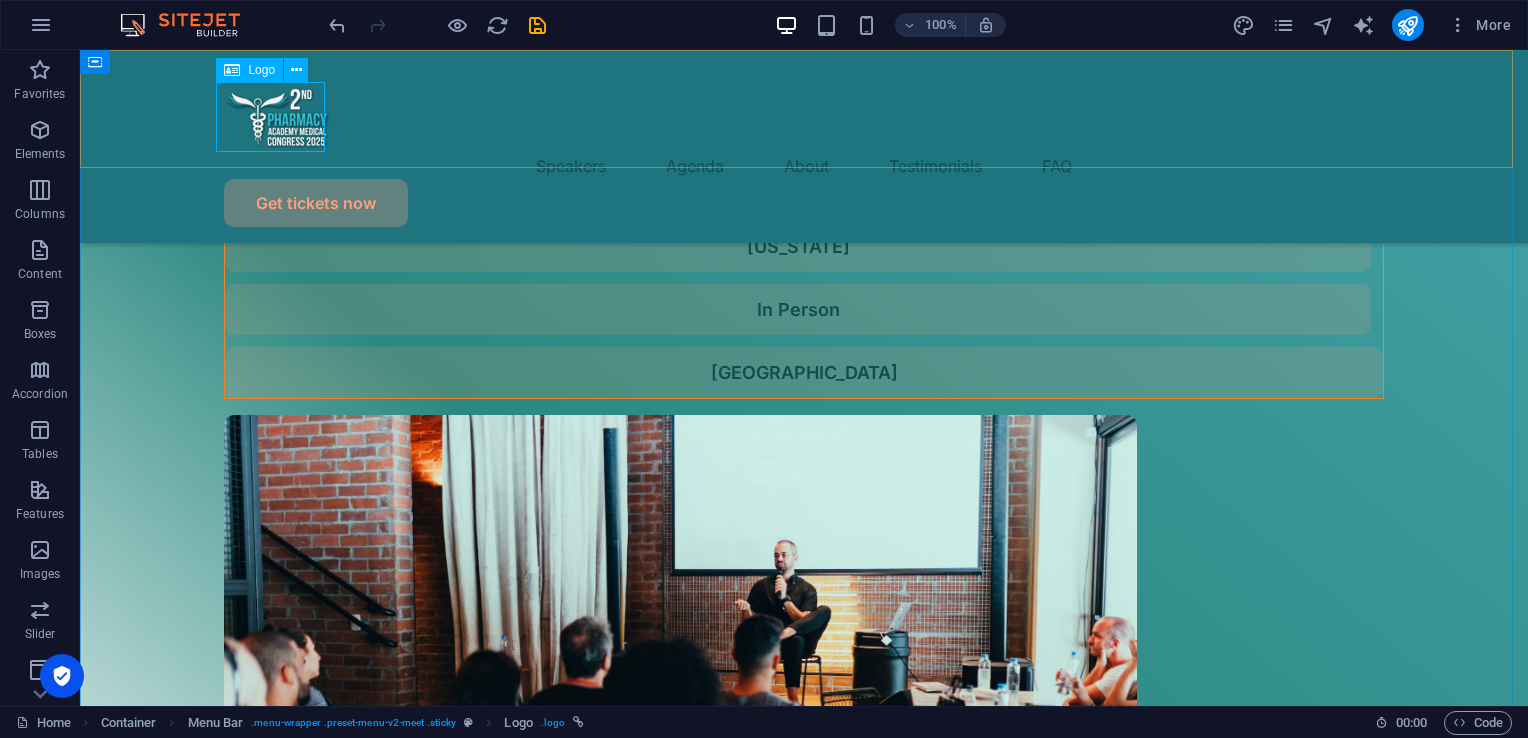click at bounding box center (804, 117) 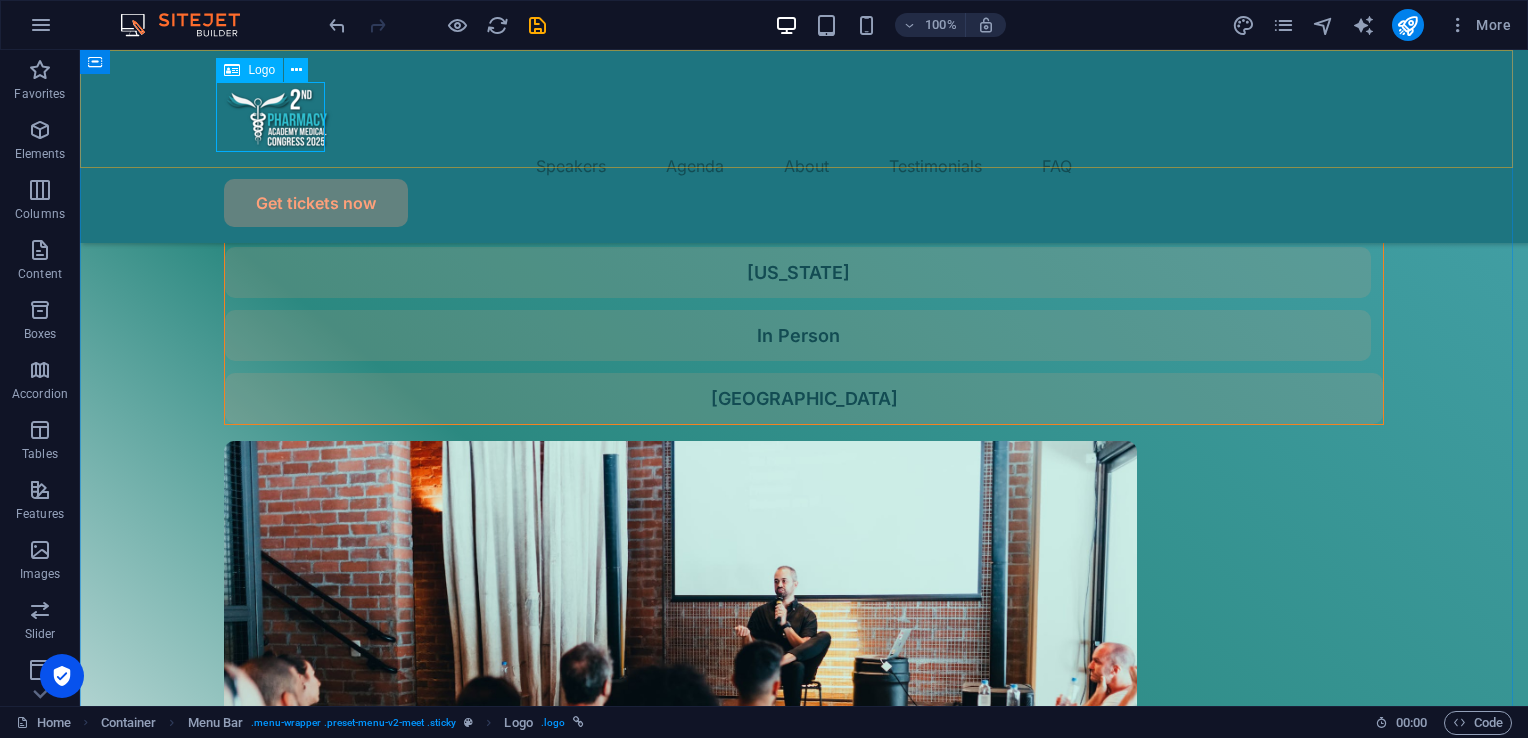 select on "px" 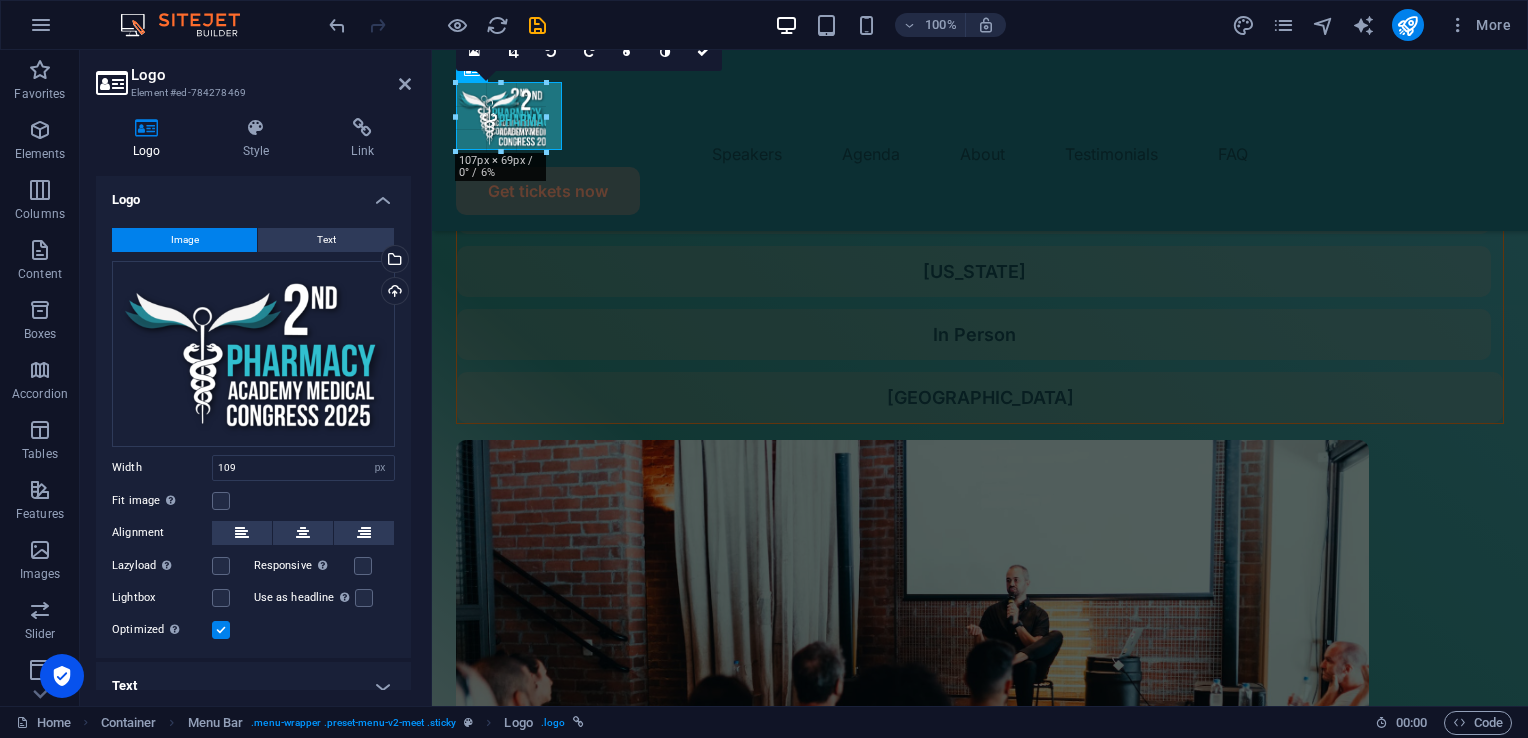 scroll, scrollTop: 597, scrollLeft: 0, axis: vertical 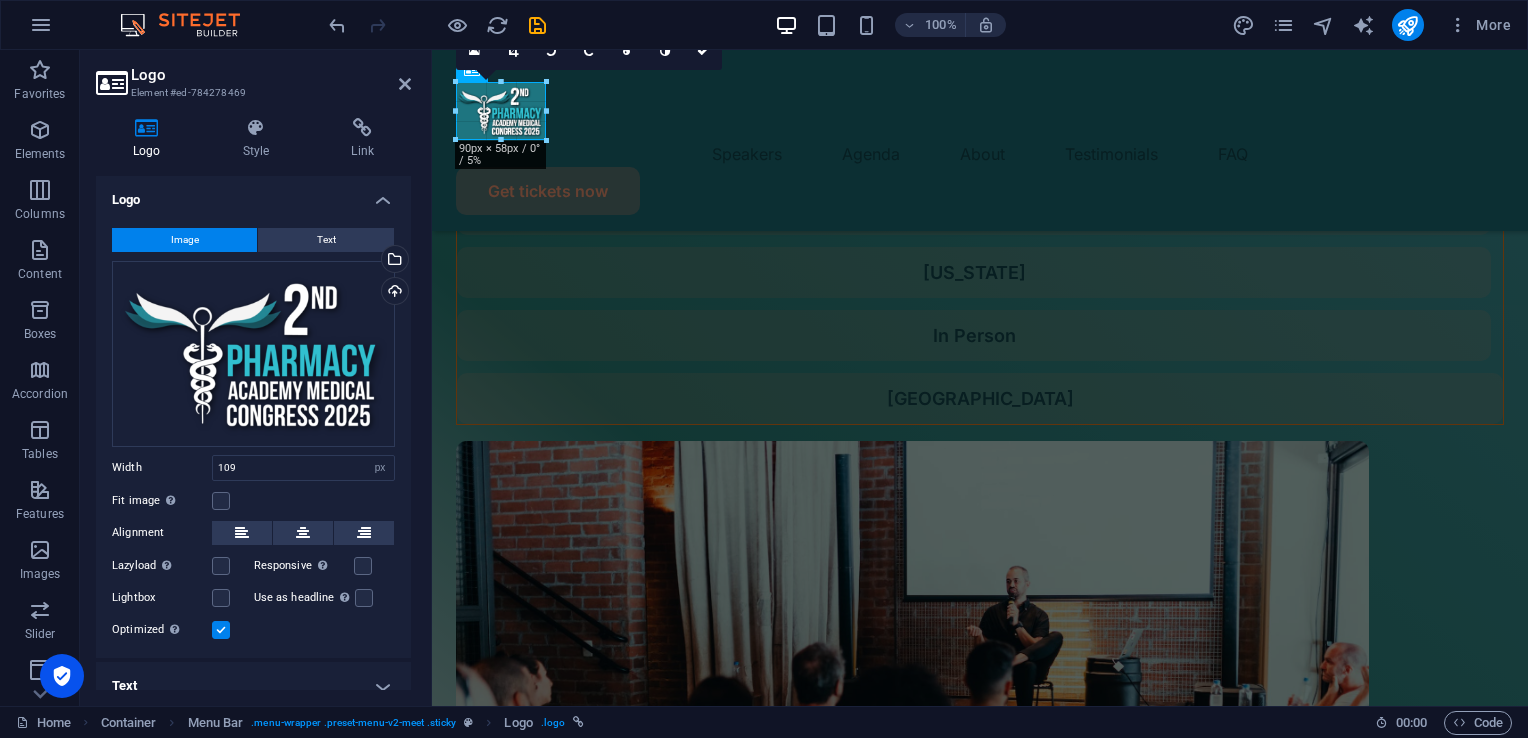 drag, startPoint x: 567, startPoint y: 154, endPoint x: 539, endPoint y: 141, distance: 30.870699 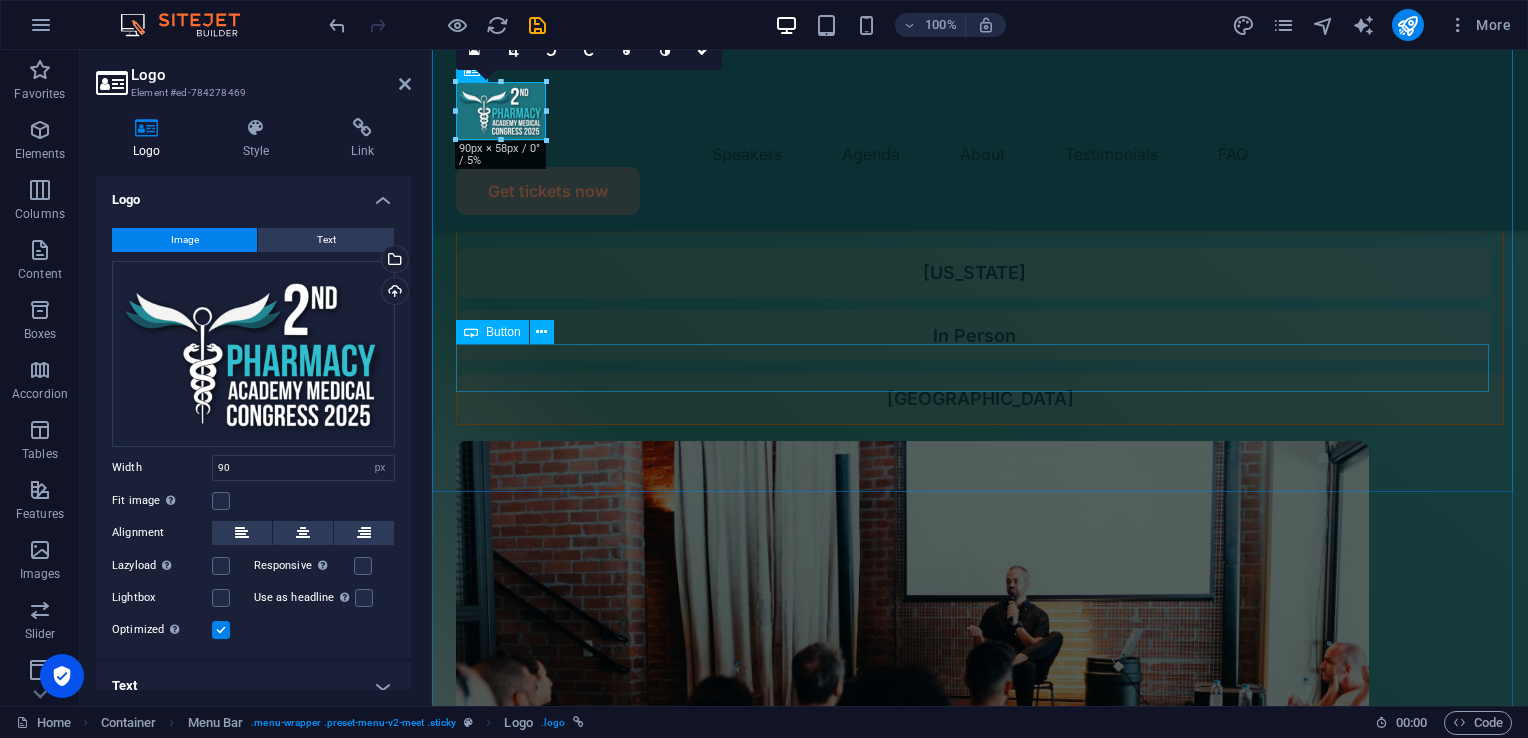 click on "Get tickets now" at bounding box center (980, 979) 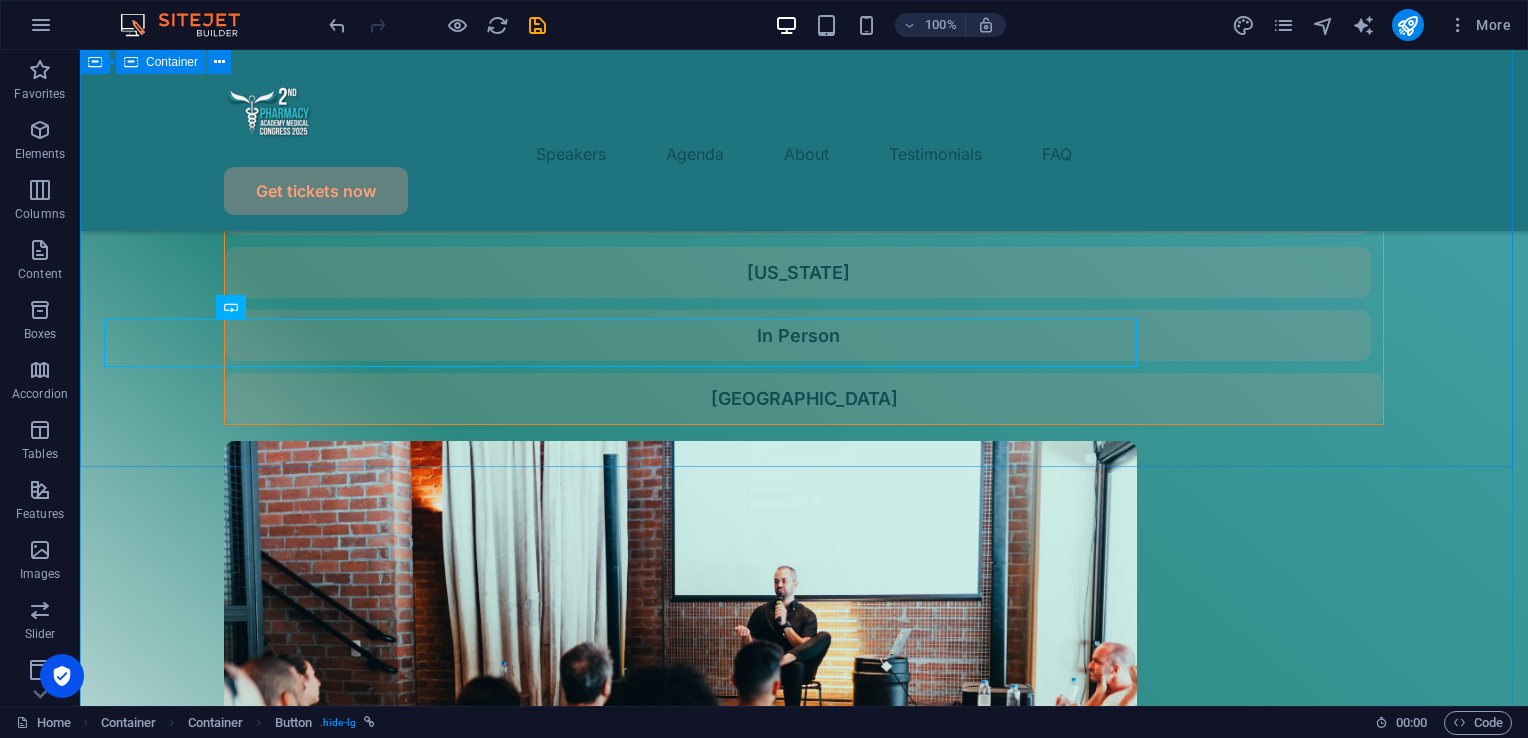 scroll, scrollTop: 623, scrollLeft: 0, axis: vertical 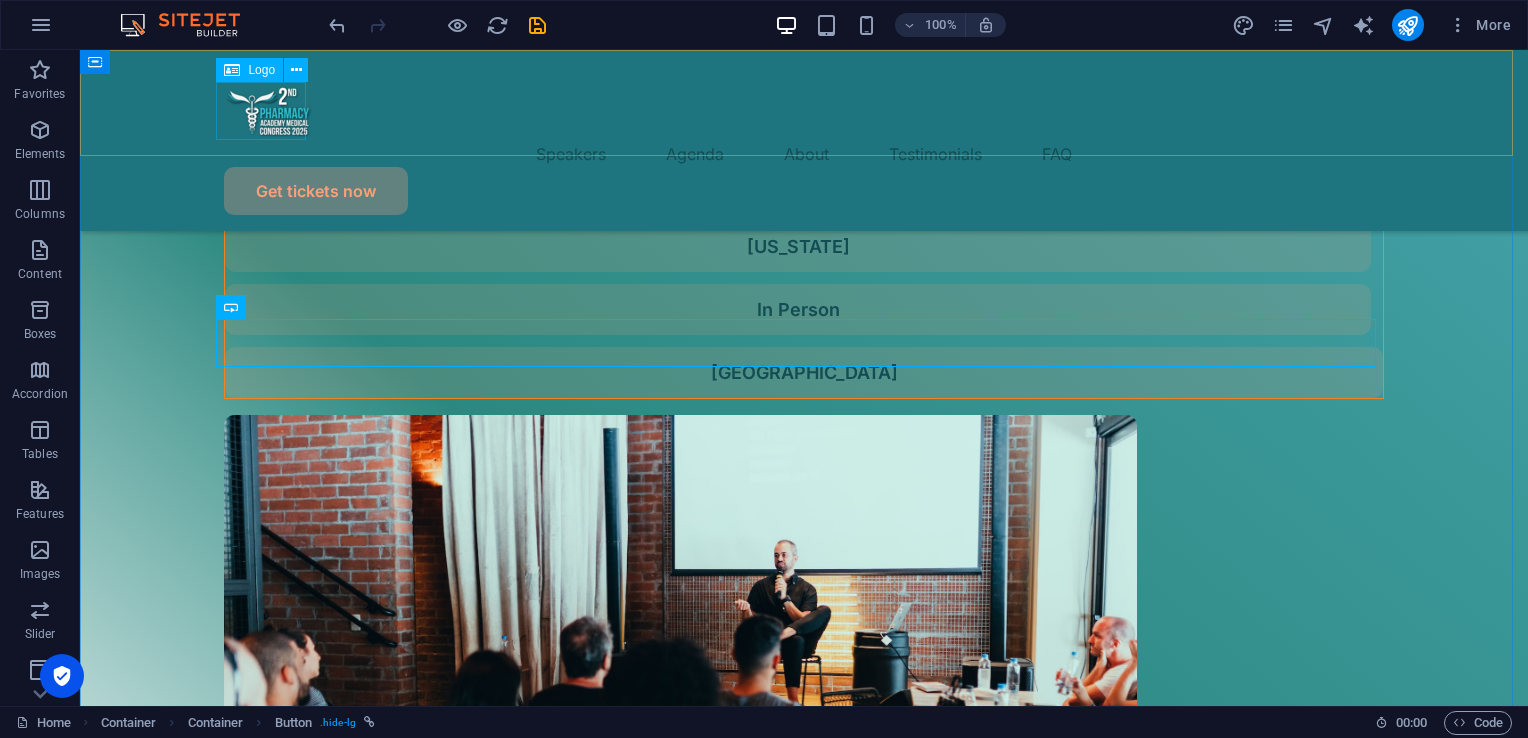 click at bounding box center (804, 111) 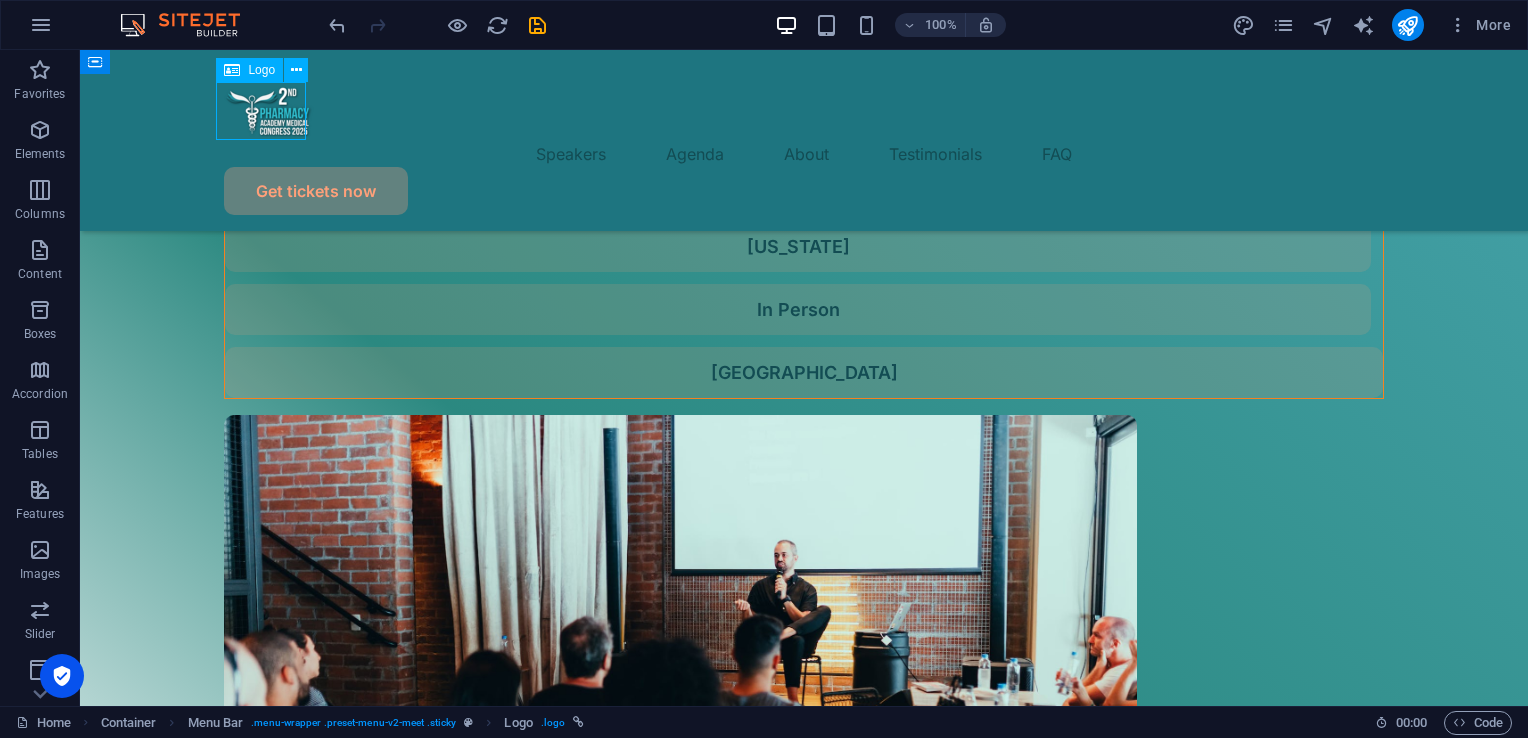 click at bounding box center (804, 111) 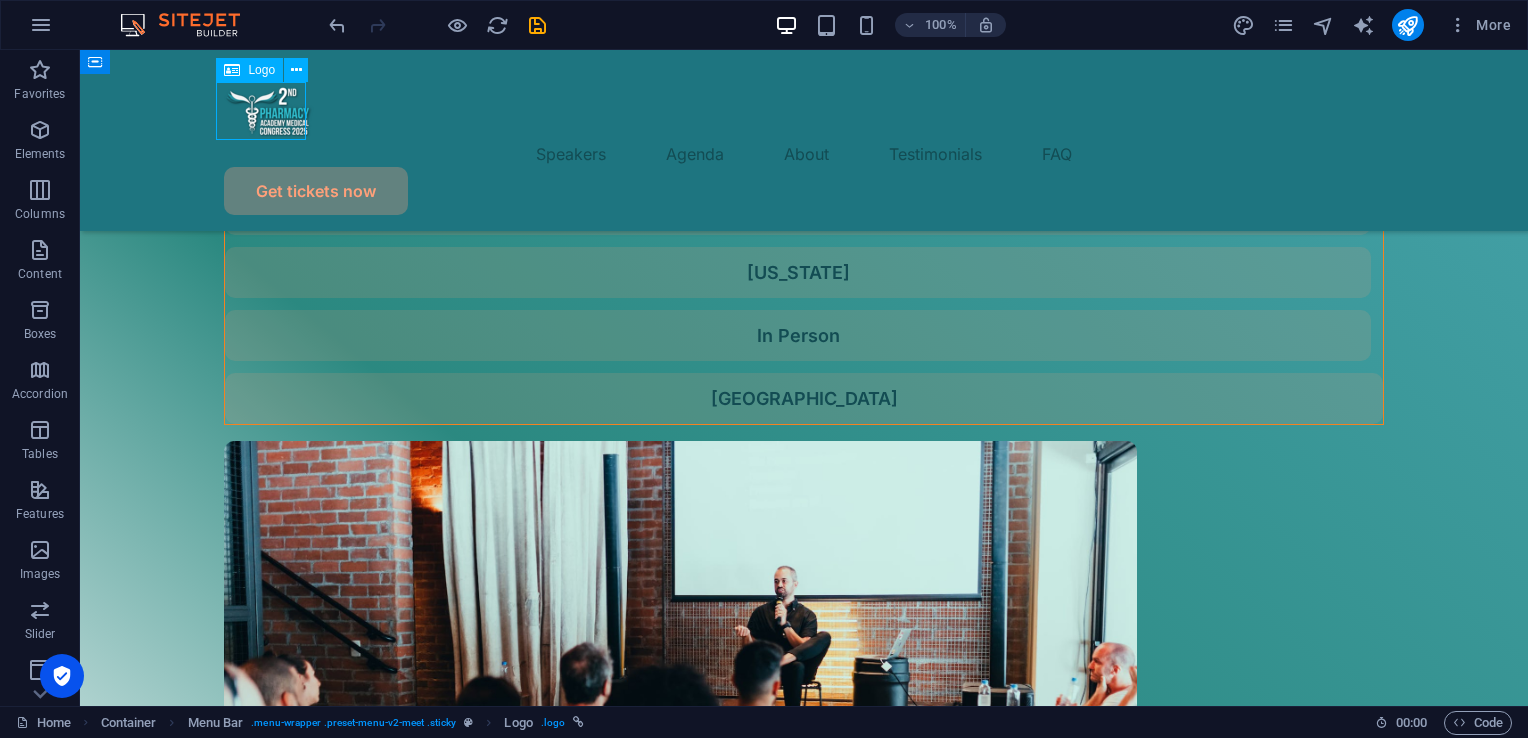 select on "px" 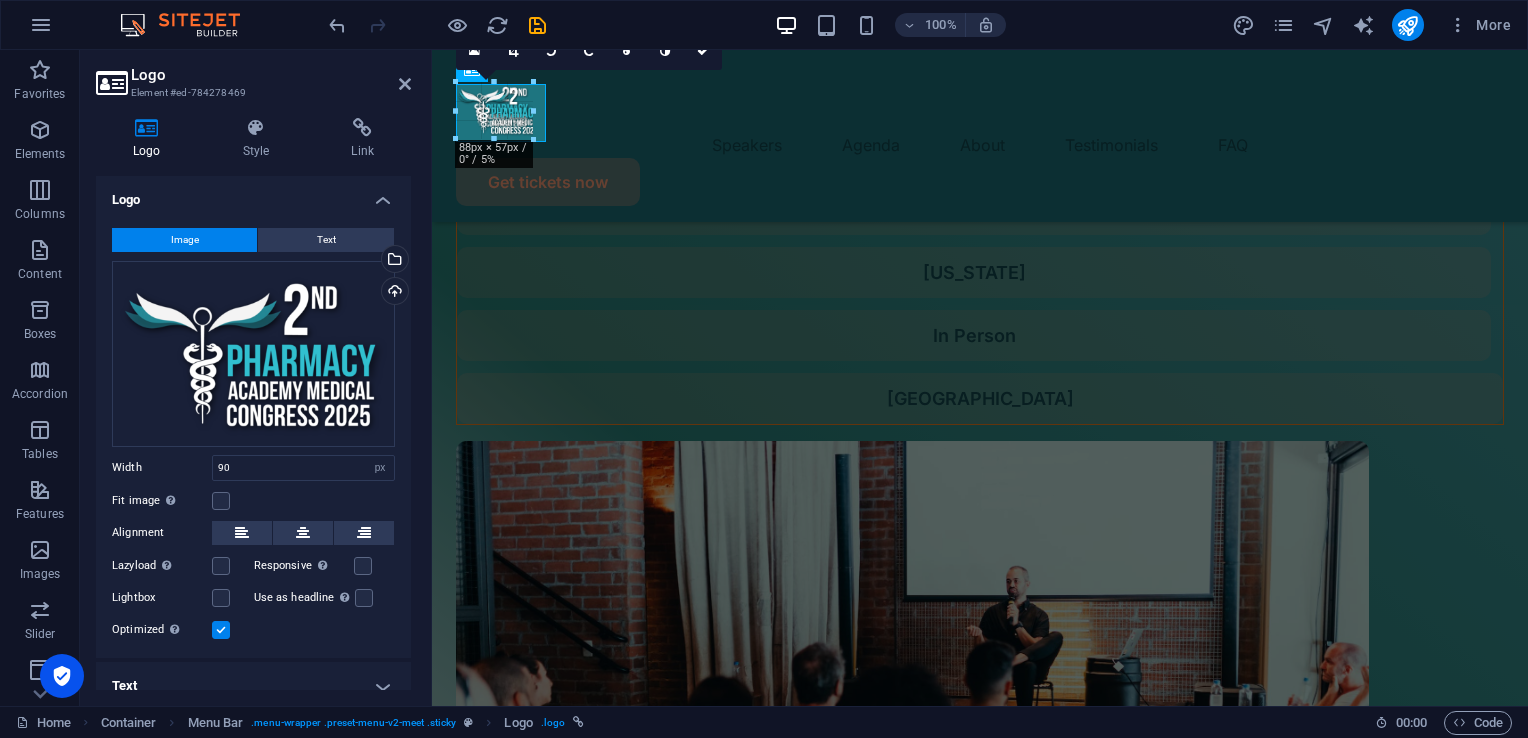 scroll, scrollTop: 588, scrollLeft: 0, axis: vertical 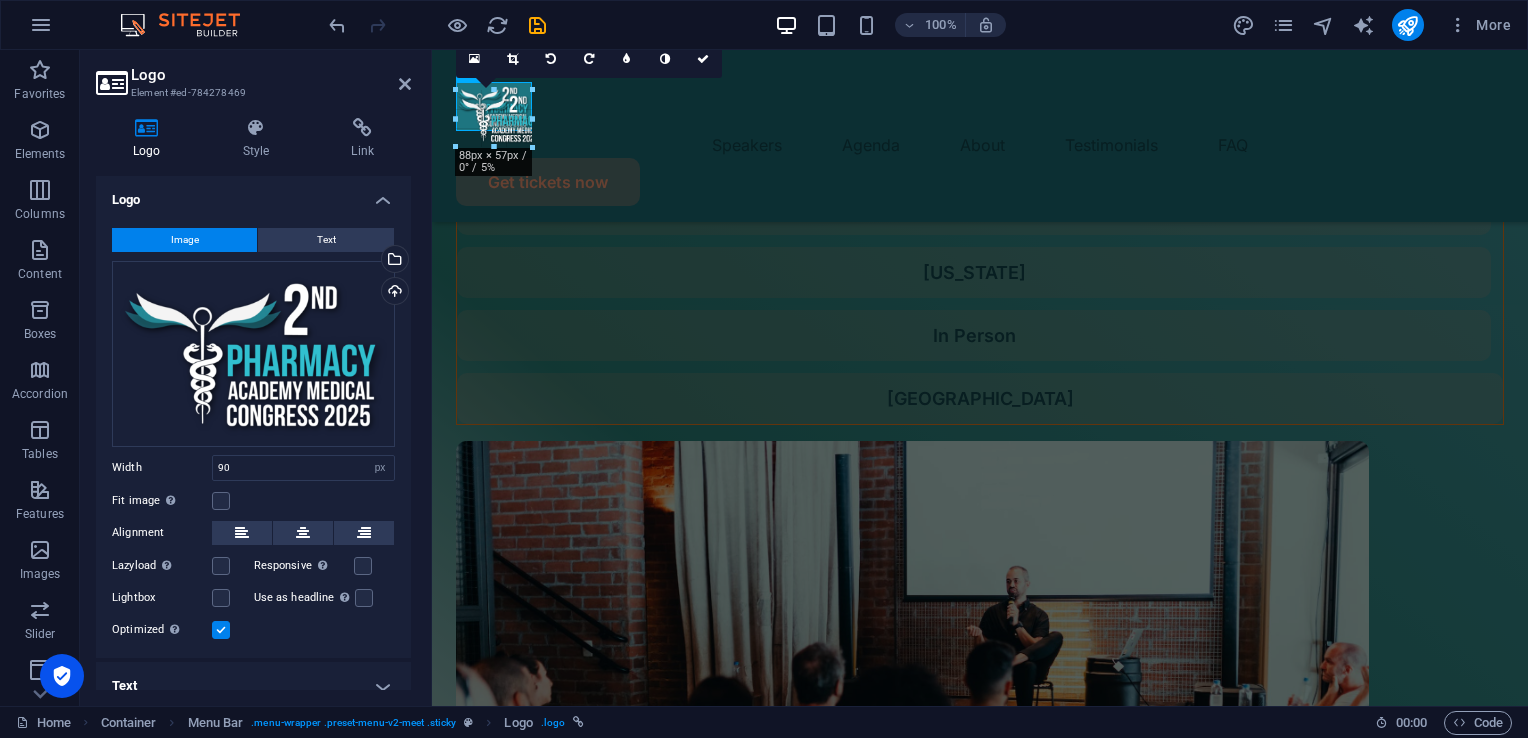 drag, startPoint x: 545, startPoint y: 138, endPoint x: 520, endPoint y: 129, distance: 26.57066 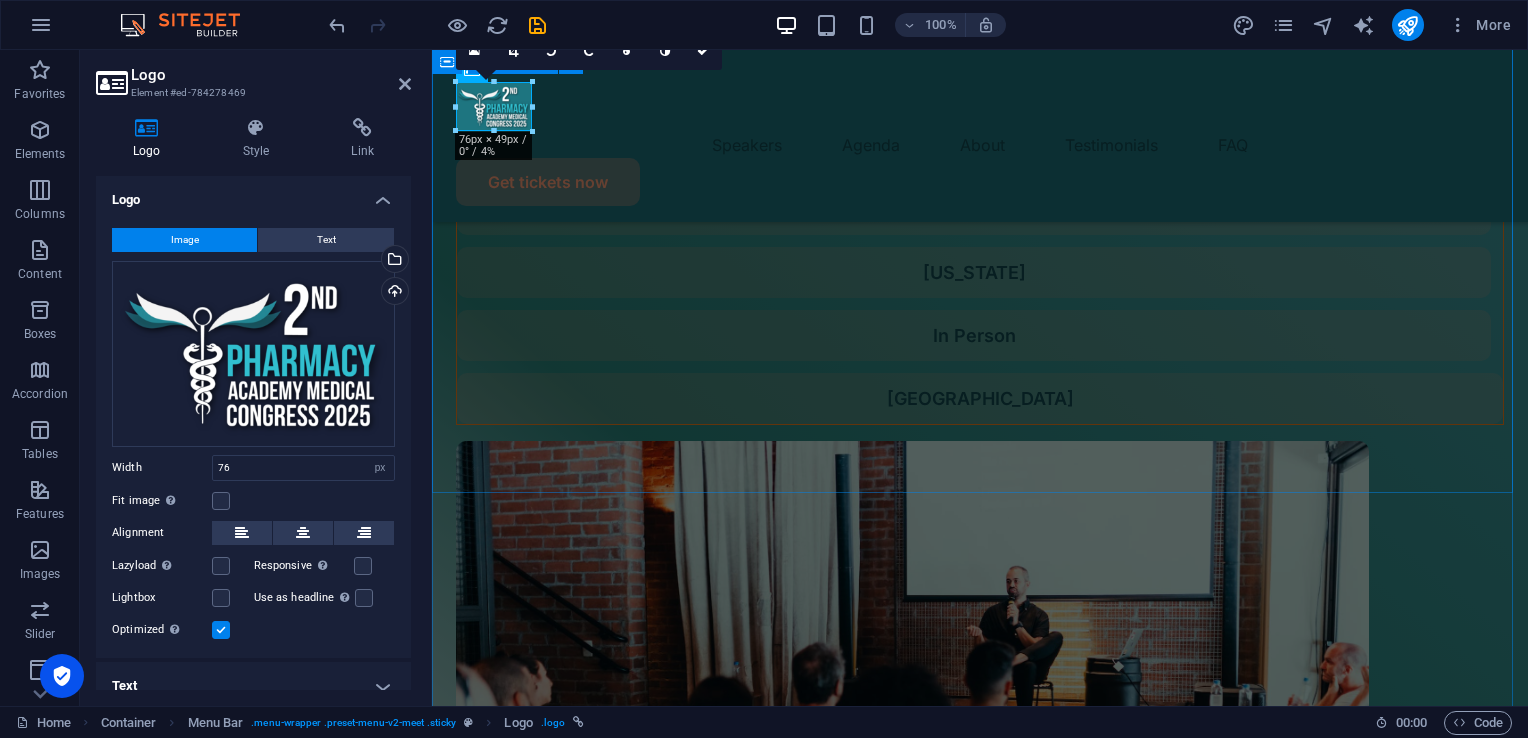 click on "Digital      Conference Digital  Conference Lorem ipsum dolor sit amet, consectetur adipiscing elit. Suspendisse varius enim in eros elementum tristique. Duis cursus, mi quis viverra ornare, eros dolor interdum nulla. [DATE]-[DATE] [US_STATE] In Person [GEOGRAPHIC_DATA] Get tickets now" at bounding box center [980, 282] 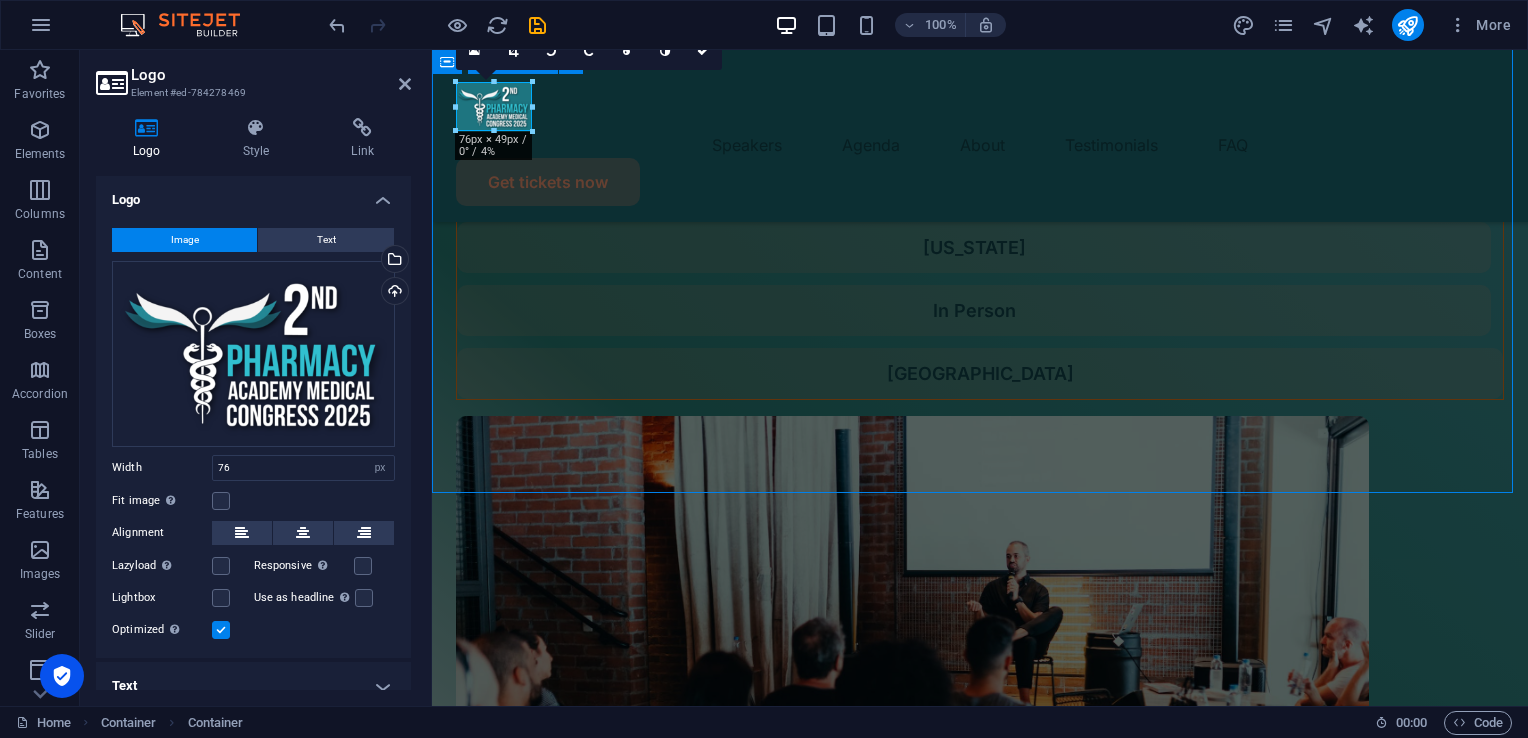 click on "Digital      Conference Digital  Conference Lorem ipsum dolor sit amet, consectetur adipiscing elit. Suspendisse varius enim in eros elementum tristique. Duis cursus, mi quis viverra ornare, eros dolor interdum nulla. [DATE]-[DATE] [US_STATE] In Person [GEOGRAPHIC_DATA] Get tickets now" at bounding box center [980, 257] 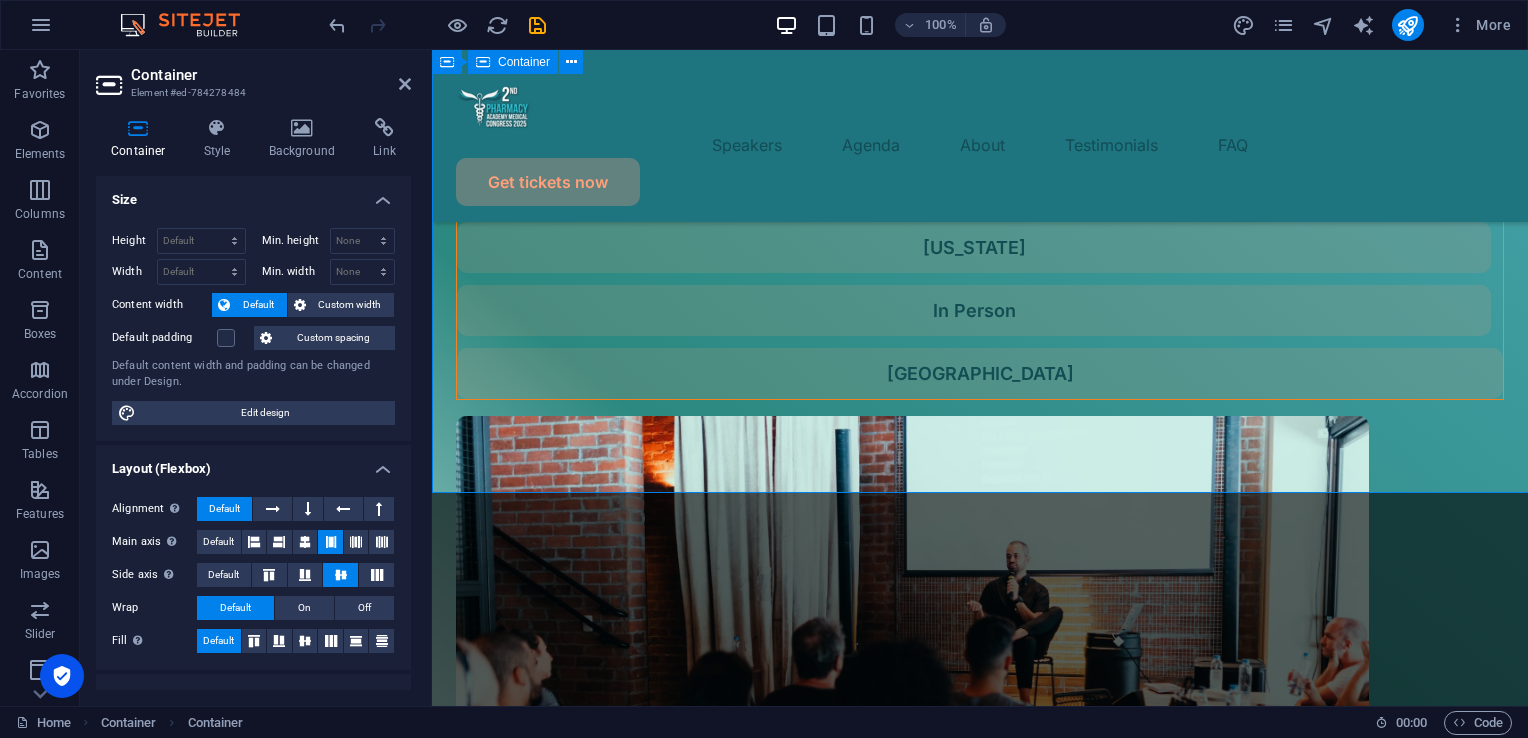 click on "Digital      Conference Digital  Conference Lorem ipsum dolor sit amet, consectetur adipiscing elit. Suspendisse varius enim in eros elementum tristique. Duis cursus, mi quis viverra ornare, eros dolor interdum nulla. [DATE]-[DATE] [US_STATE] In Person [GEOGRAPHIC_DATA] Get tickets now" at bounding box center [980, 257] 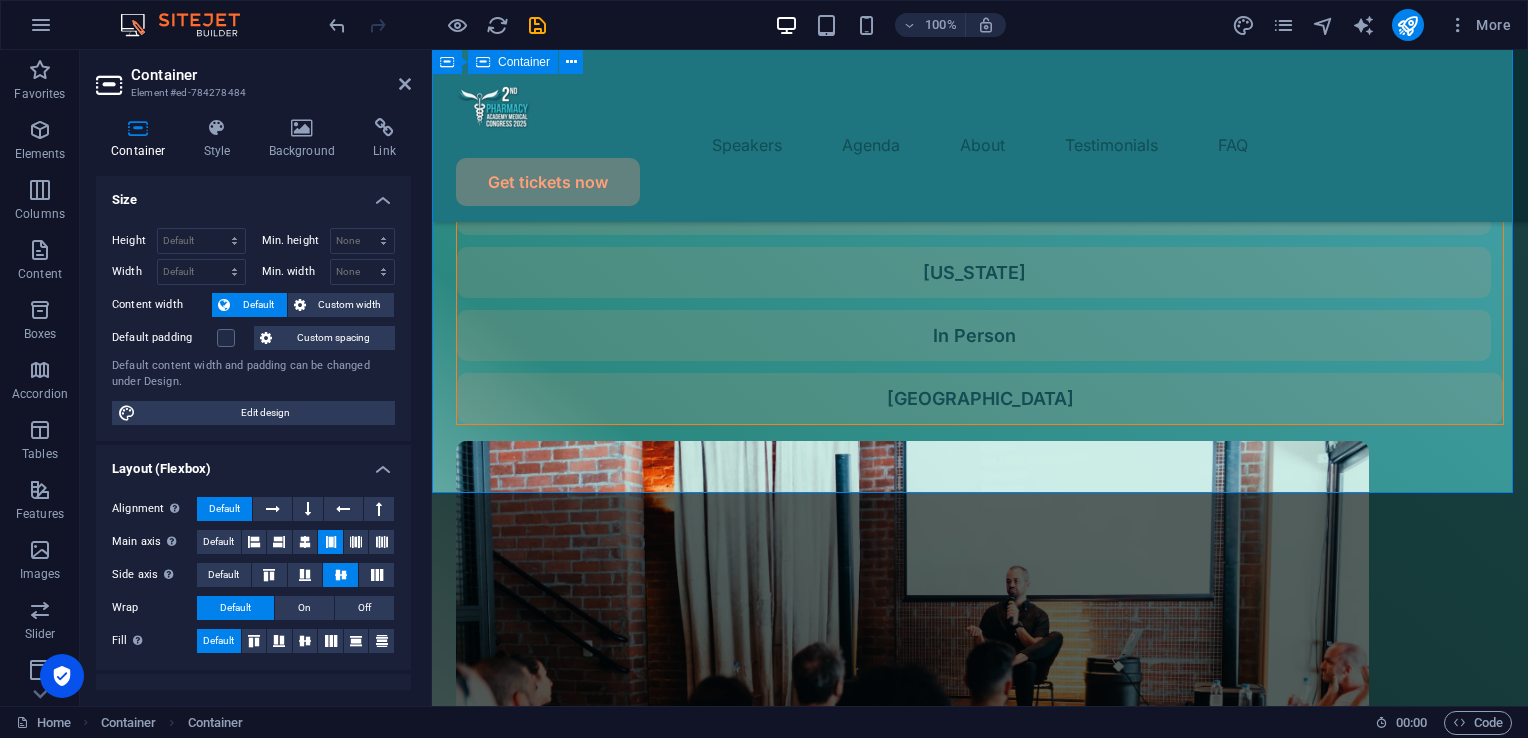 click on "Digital      Conference Digital  Conference Lorem ipsum dolor sit amet, consectetur adipiscing elit. Suspendisse varius enim in eros elementum tristique. Duis cursus, mi quis viverra ornare, eros dolor interdum nulla. [DATE]-[DATE] [US_STATE] In Person [GEOGRAPHIC_DATA] Get tickets now" at bounding box center [980, 282] 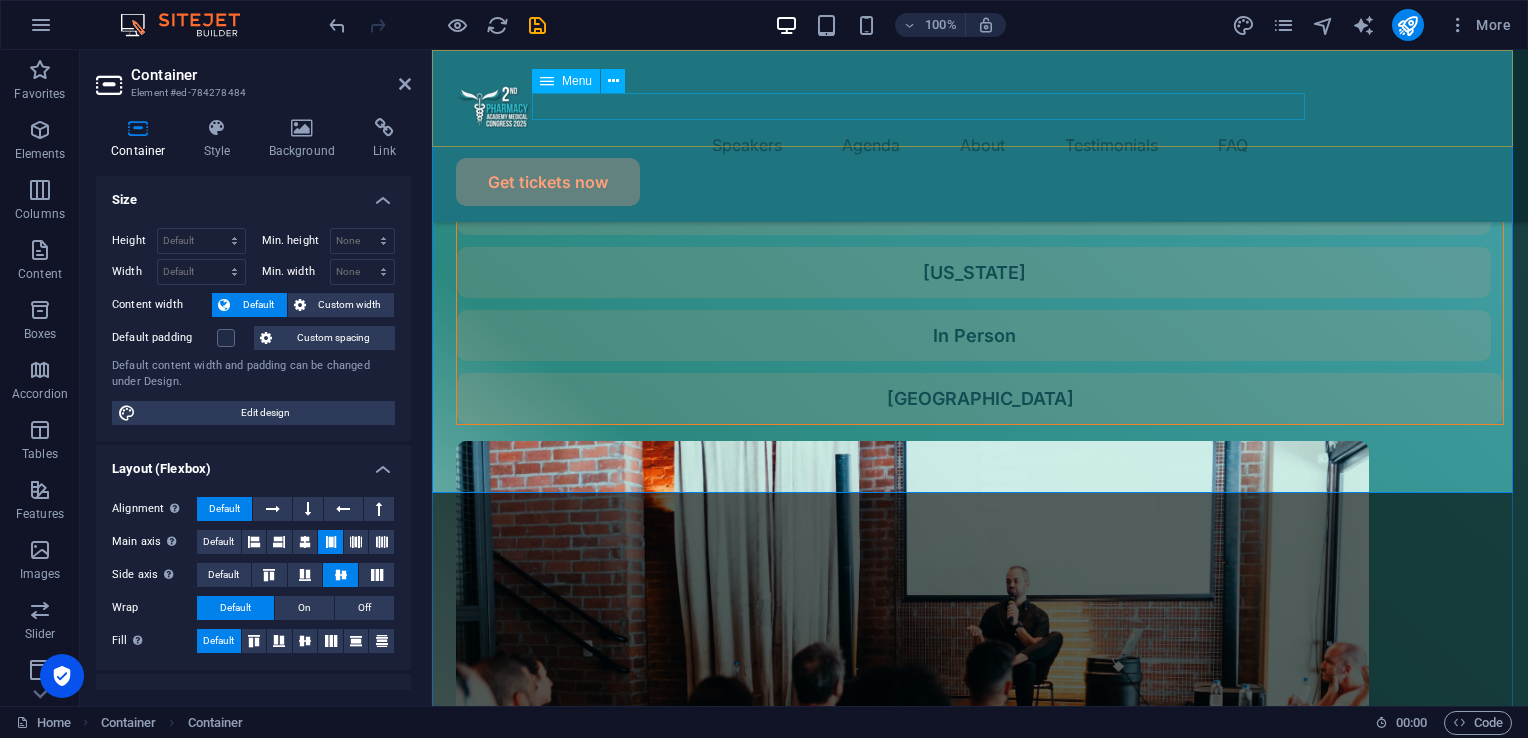 click on "Speakers Agenda About Testimonials FAQ" at bounding box center [980, 144] 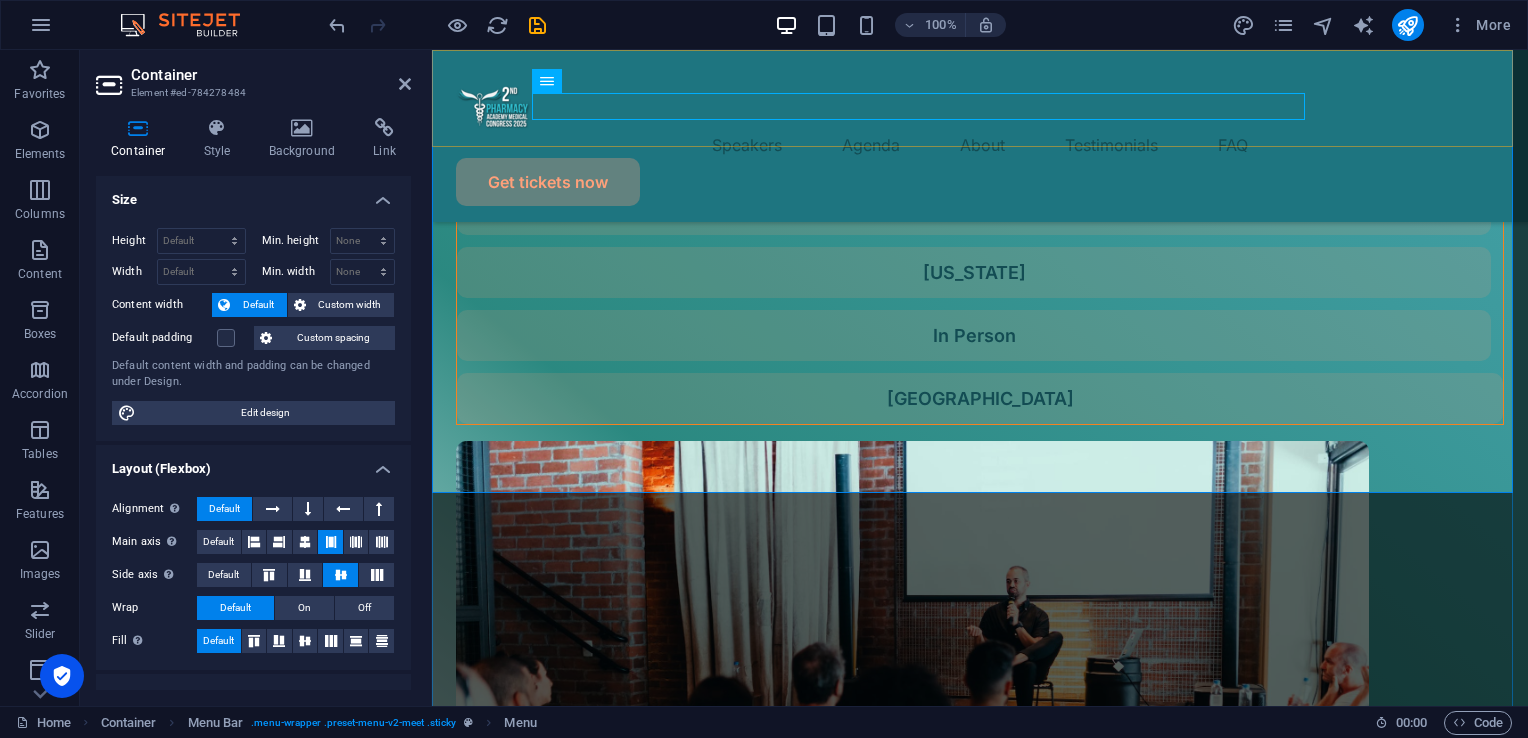 scroll, scrollTop: 613, scrollLeft: 0, axis: vertical 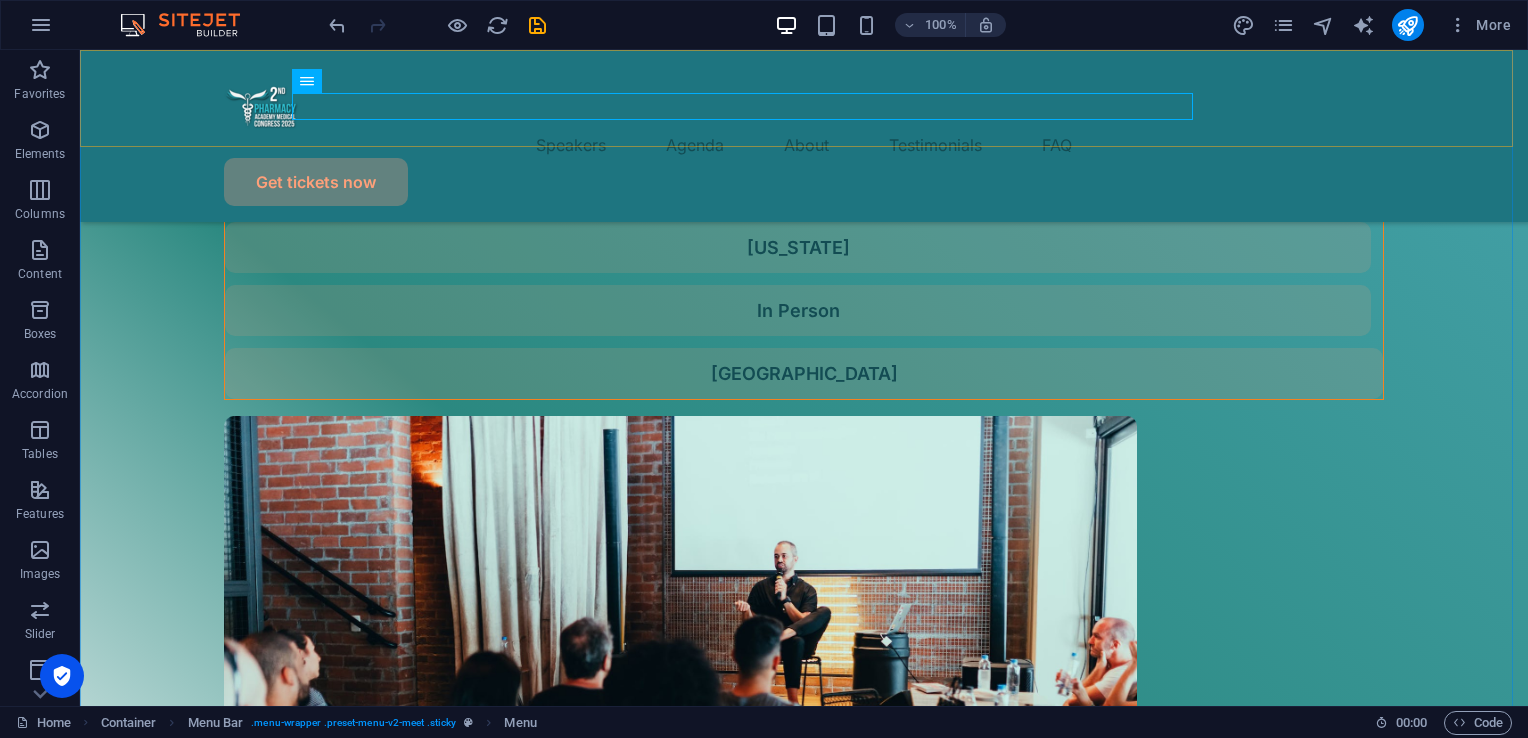 click on "Speakers Agenda About Testimonials FAQ Get tickets now" at bounding box center [804, 136] 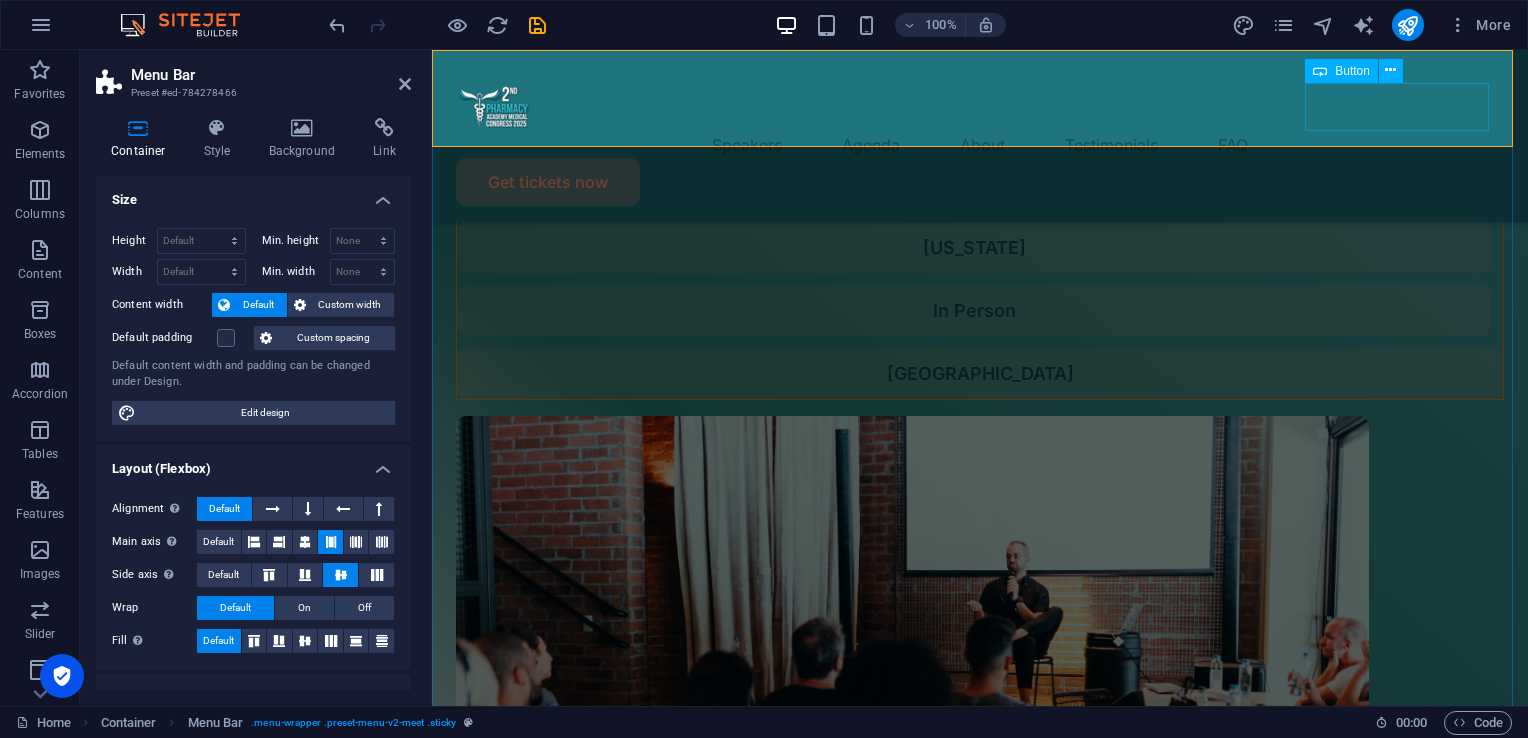 scroll, scrollTop: 588, scrollLeft: 0, axis: vertical 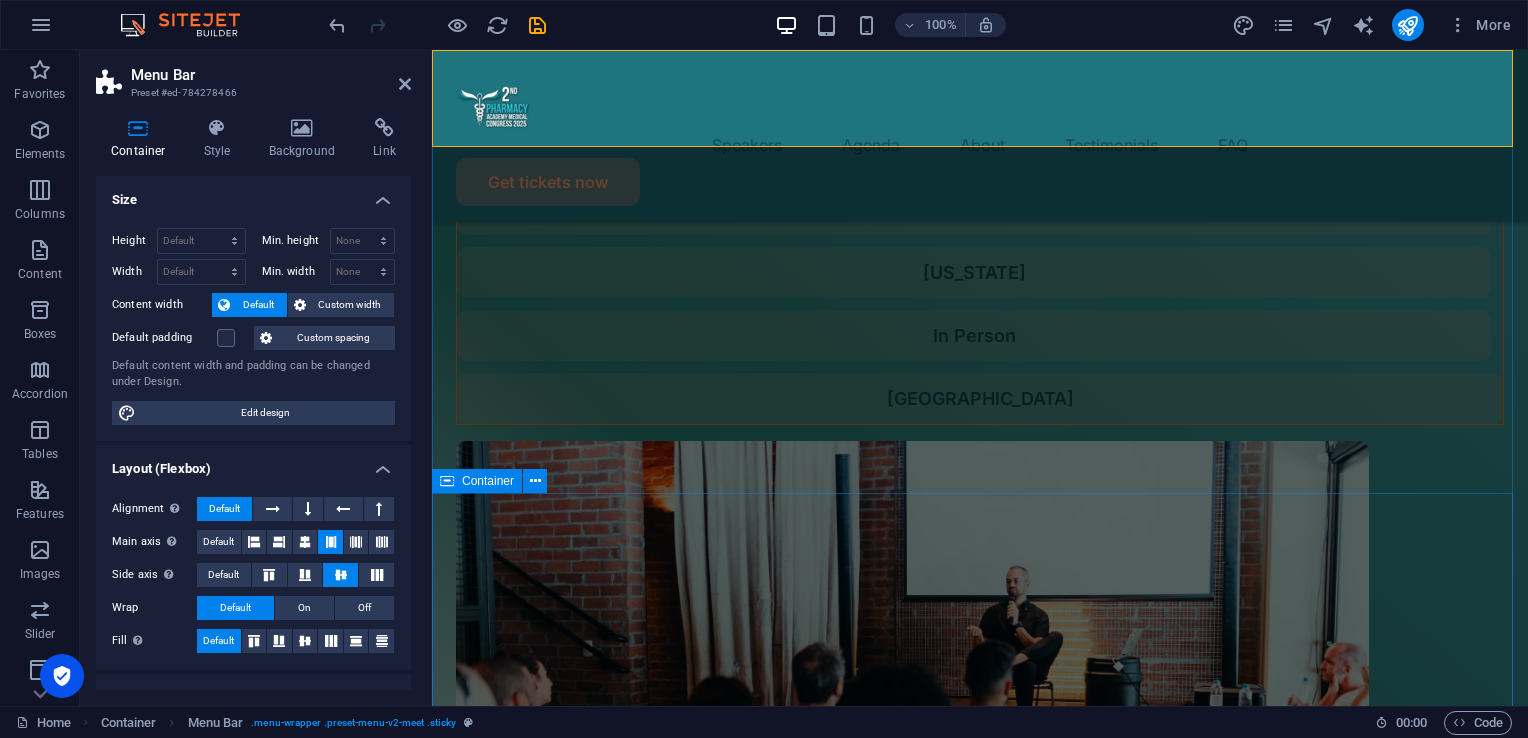 click on "Meet The Speakers Lorem ipsum dolor sit amet, consectetur adipiscing elit. Suspendisse varius enim in eros elementum tristique. Duis cursus, mi quis. [PERSON_NAME] Independent curator and critic, Ph.D. [PERSON_NAME] Founder of the entrepreneurial organization [PERSON_NAME] Managing partner of the company" at bounding box center [980, 1978] 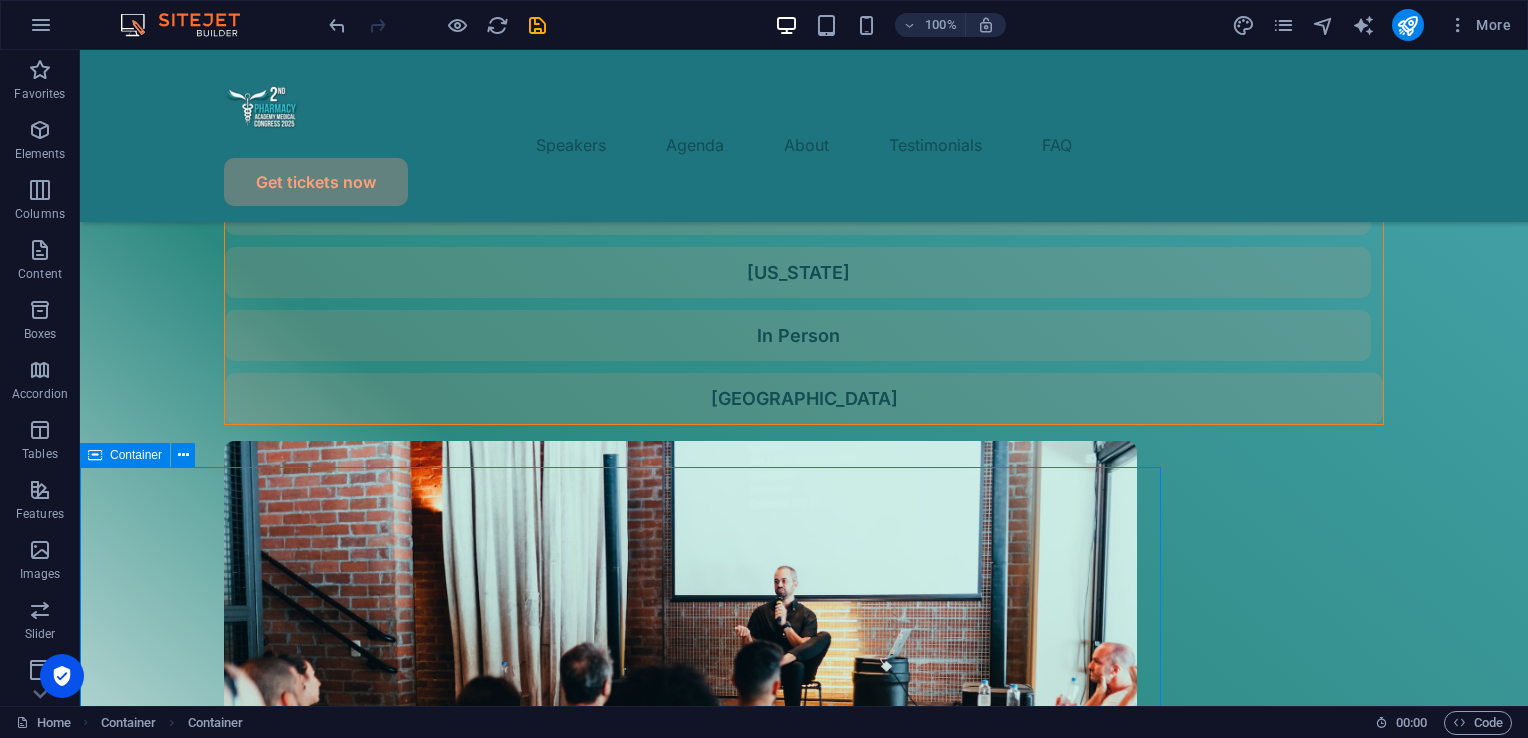 scroll, scrollTop: 613, scrollLeft: 0, axis: vertical 